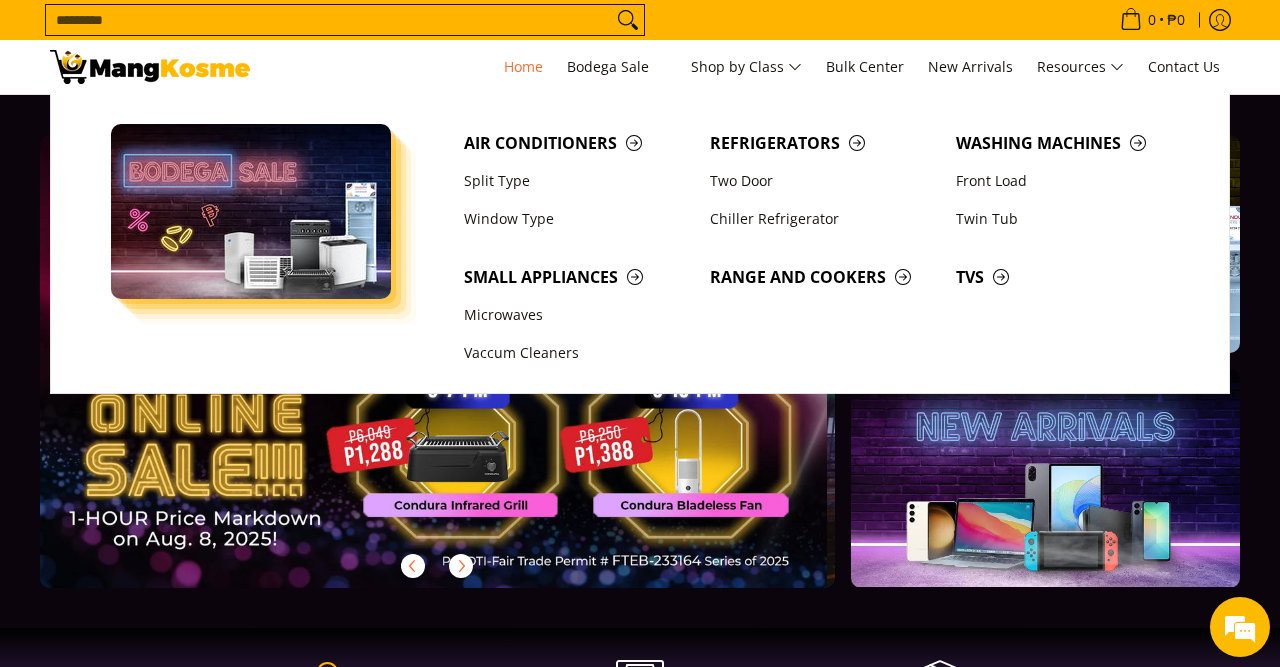 scroll, scrollTop: 0, scrollLeft: 0, axis: both 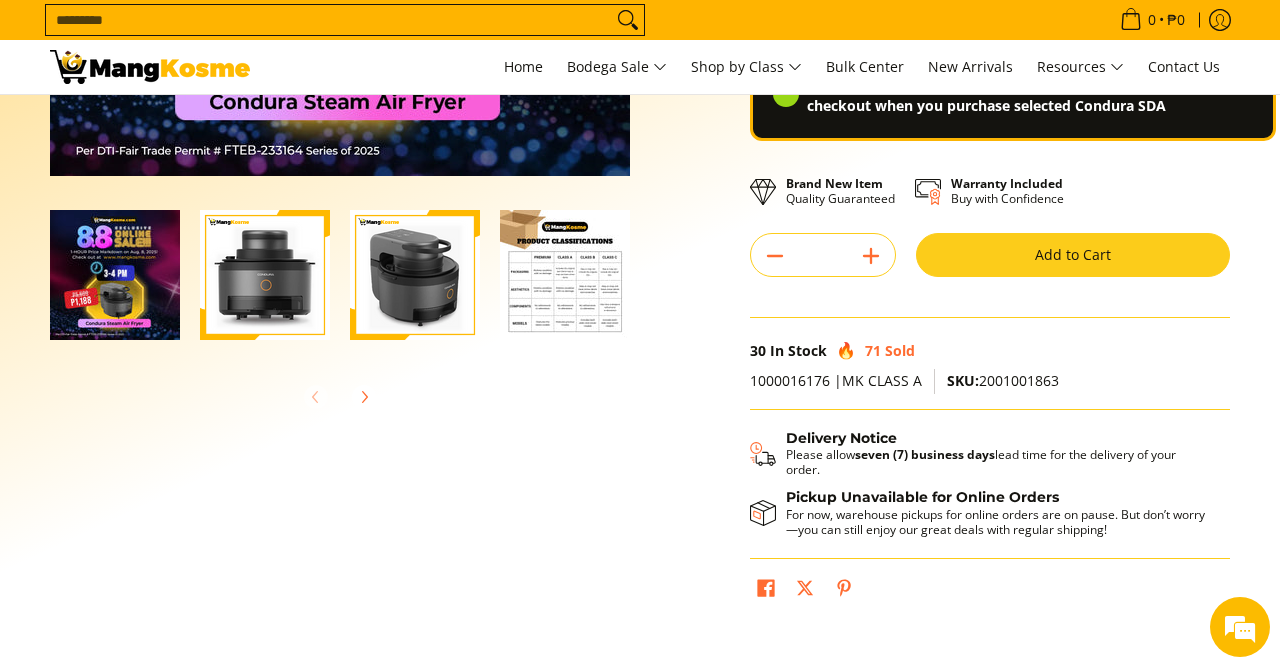 click on "Add to Cart" at bounding box center (1073, 255) 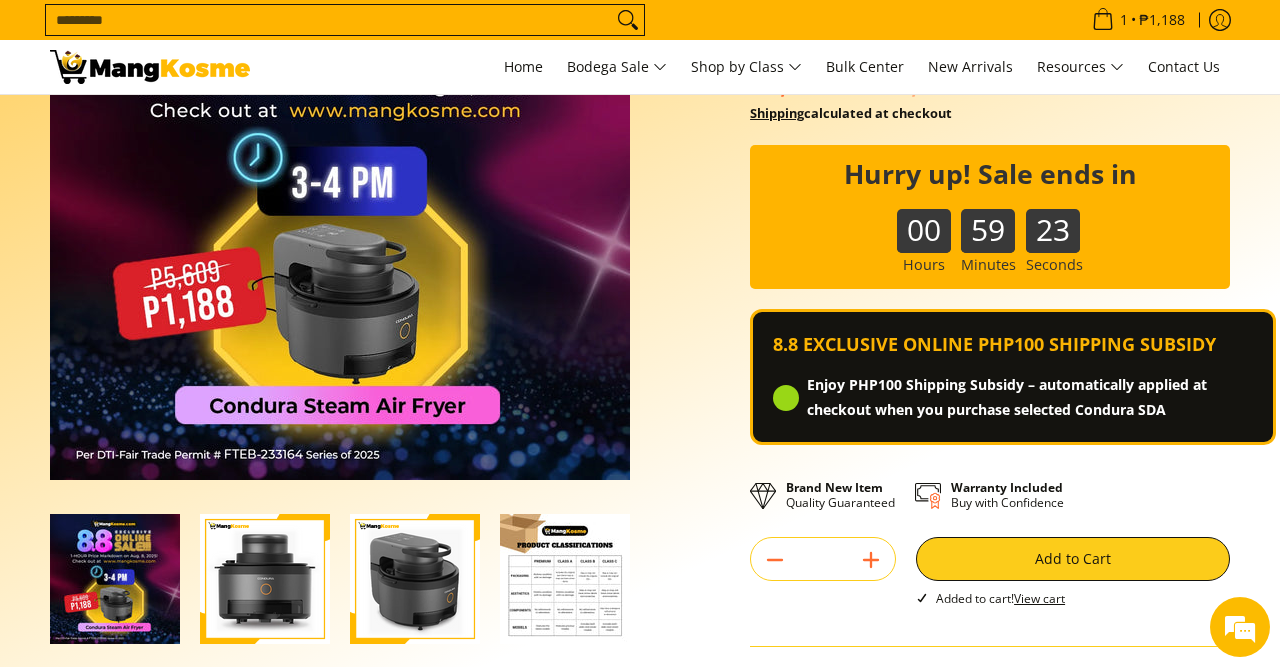 scroll, scrollTop: 227, scrollLeft: 0, axis: vertical 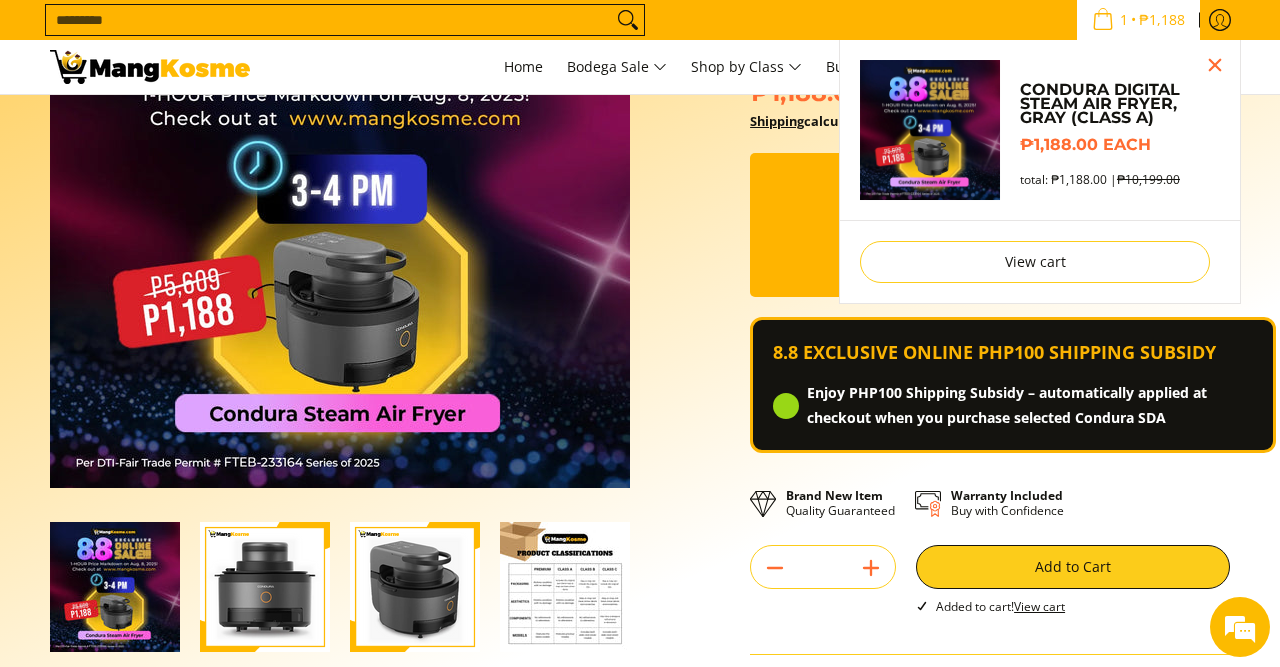 click on "1" at bounding box center [1124, 20] 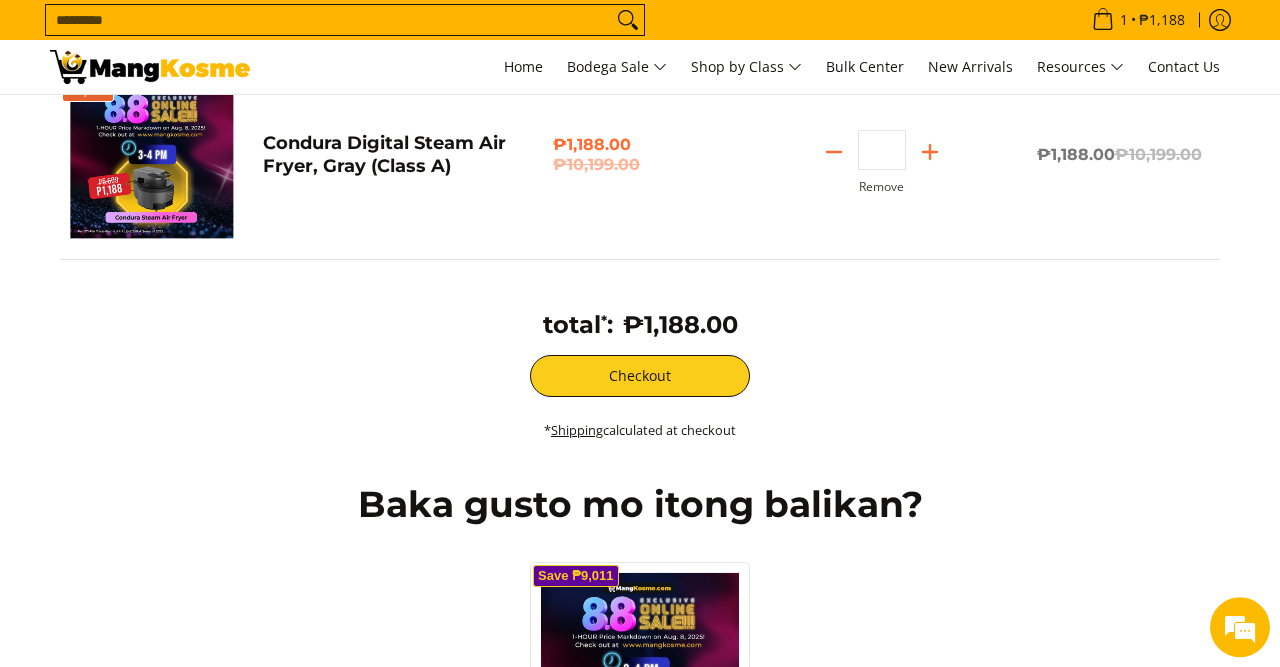 scroll, scrollTop: 312, scrollLeft: 0, axis: vertical 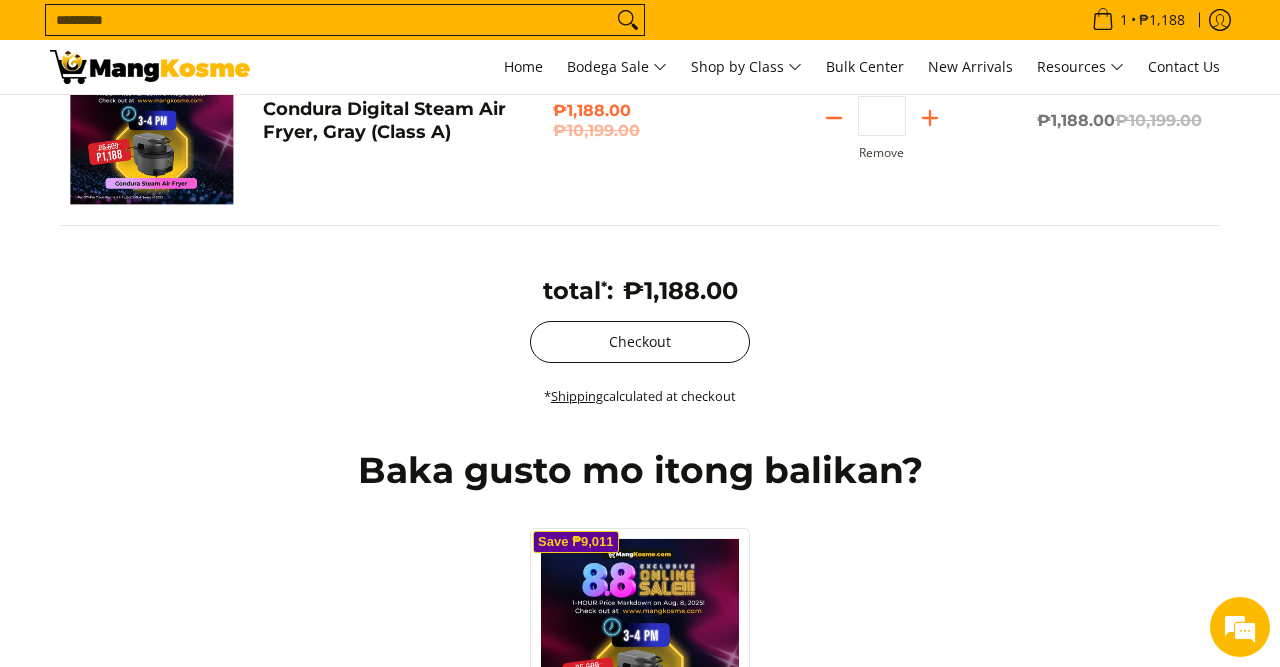 click on "Checkout" at bounding box center (640, 342) 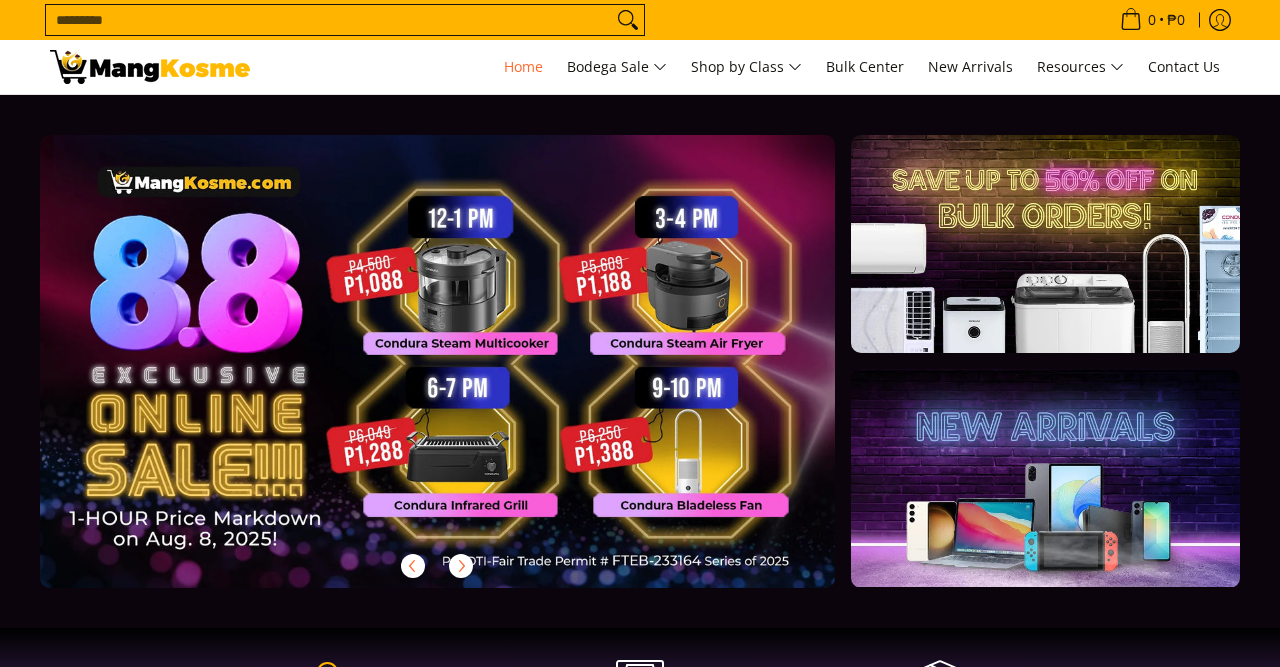 scroll, scrollTop: 0, scrollLeft: 0, axis: both 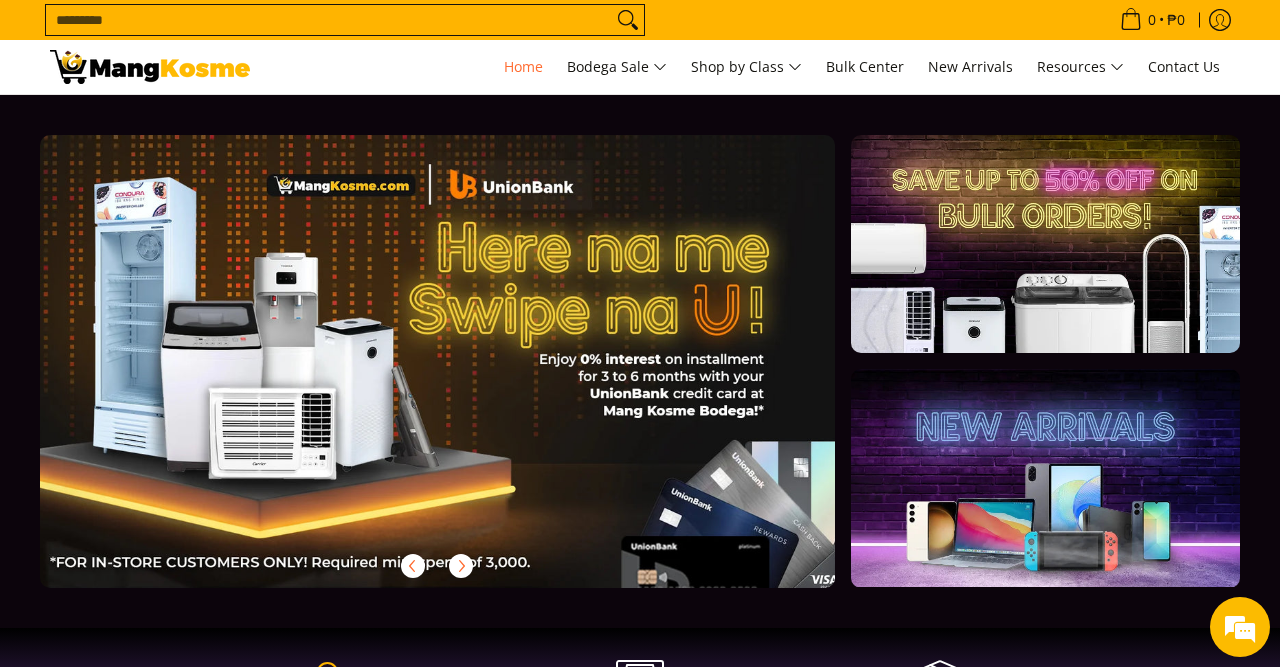 click at bounding box center [469, 377] 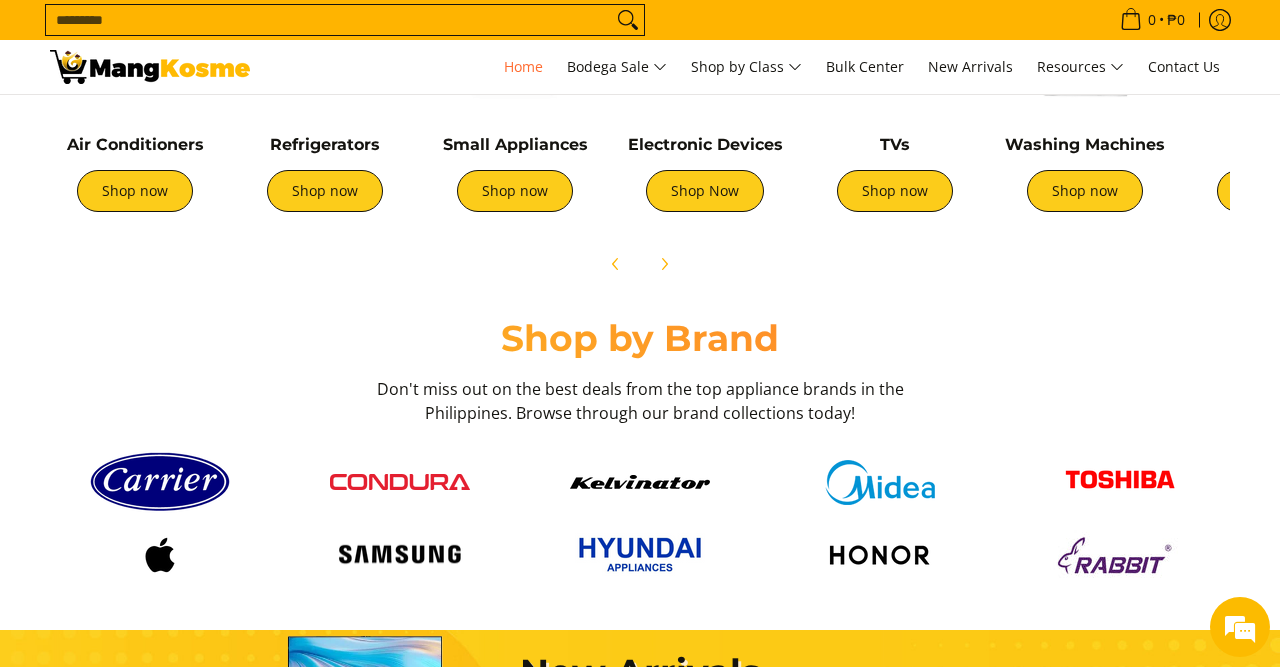 scroll, scrollTop: 624, scrollLeft: 0, axis: vertical 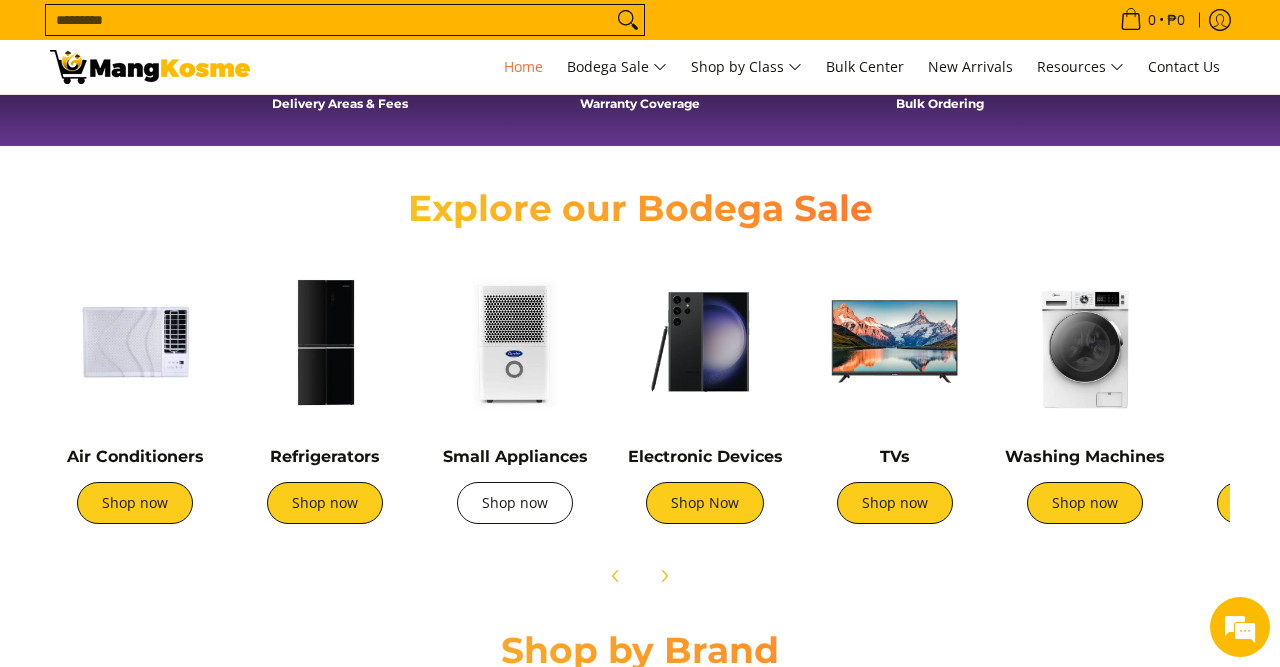 click on "Shop now" at bounding box center [515, 503] 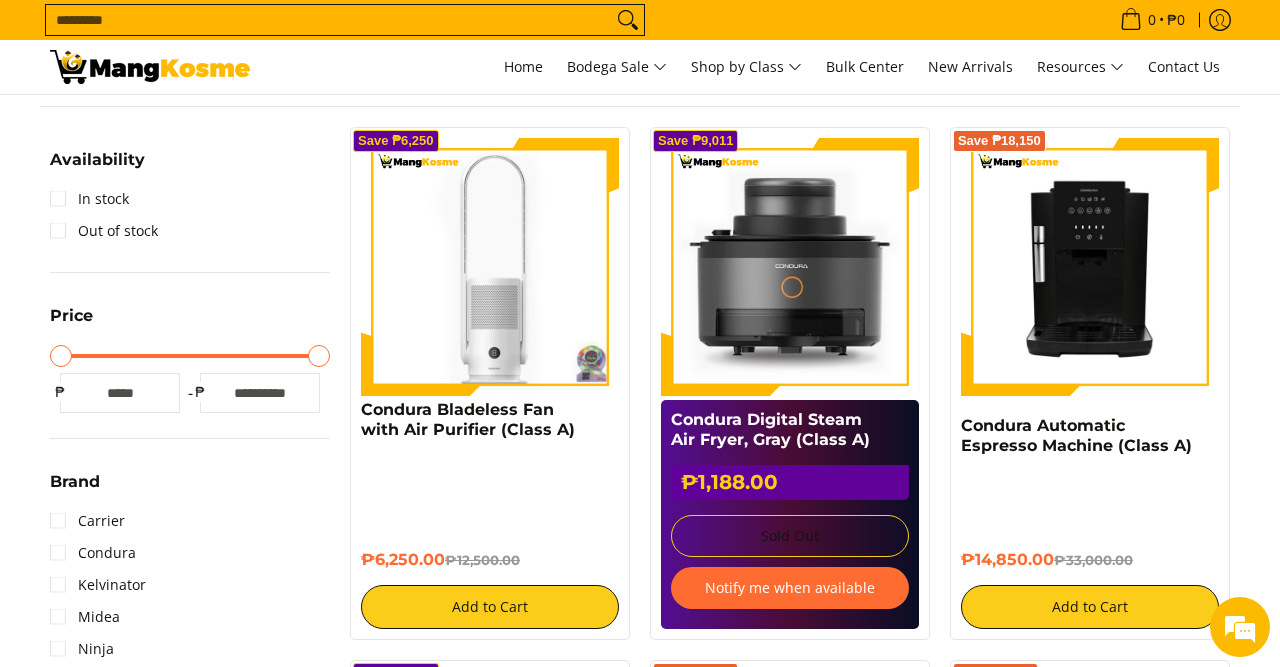 scroll, scrollTop: 416, scrollLeft: 0, axis: vertical 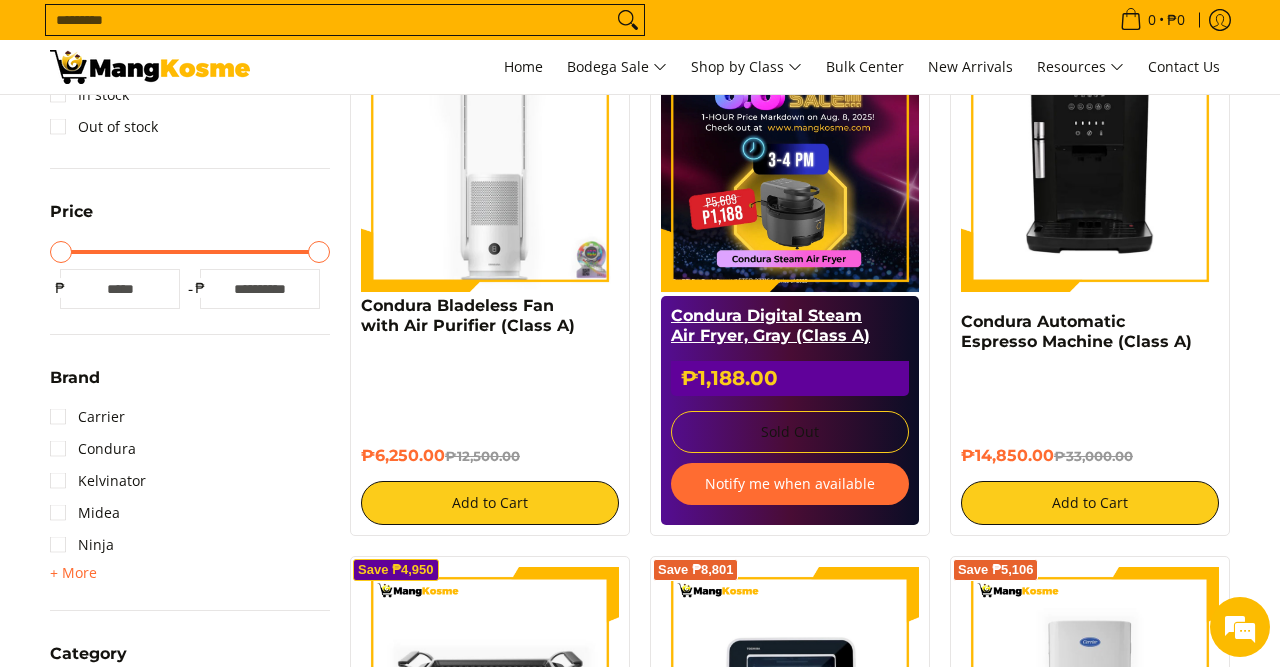 click on "Condura Digital Steam Air Fryer, Gray (Class A)" at bounding box center (770, 325) 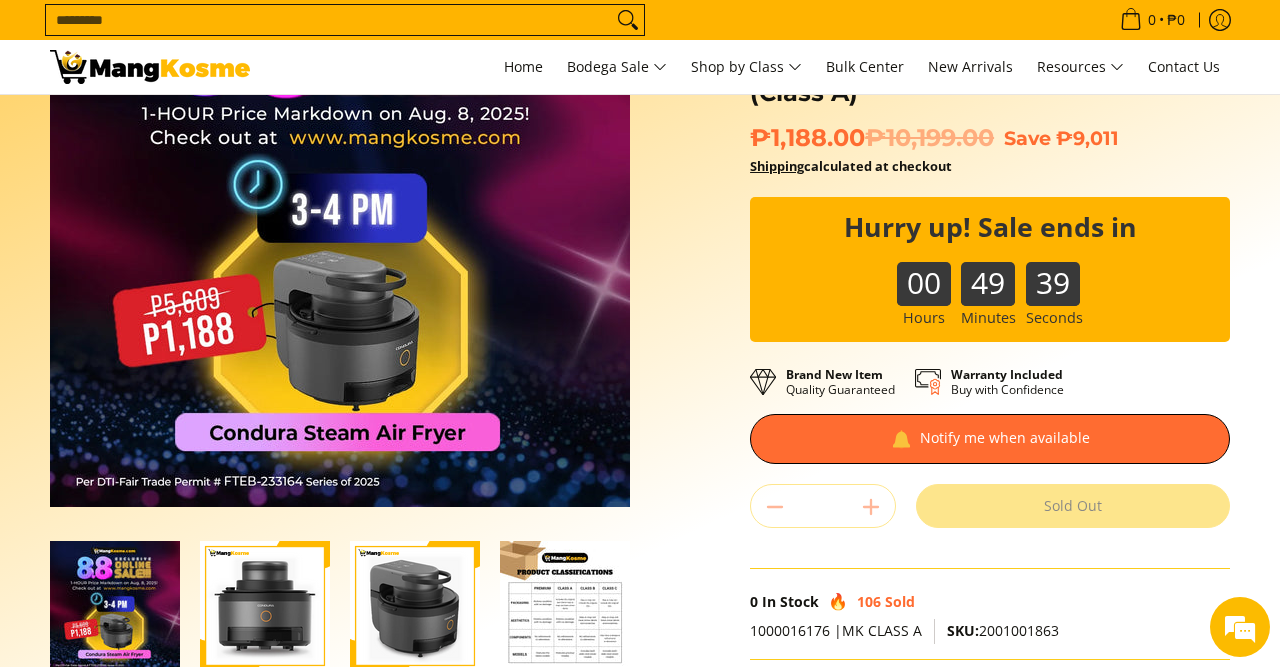 scroll, scrollTop: 312, scrollLeft: 0, axis: vertical 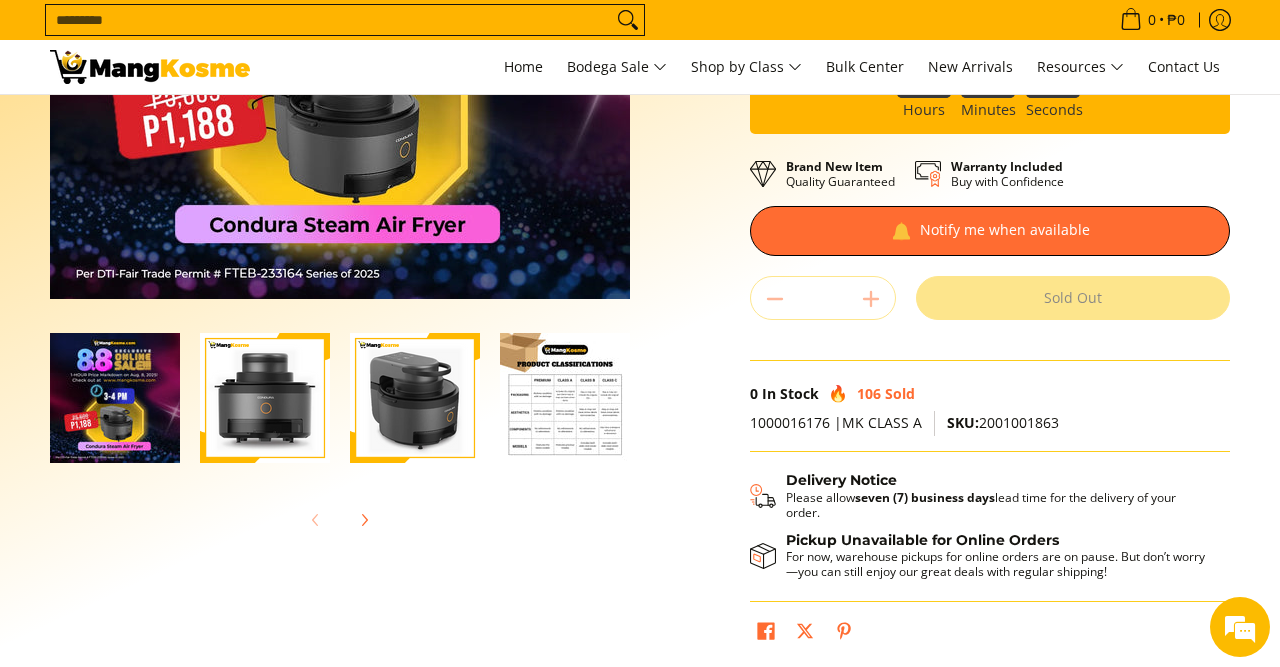 drag, startPoint x: 783, startPoint y: 398, endPoint x: 750, endPoint y: 379, distance: 38.078865 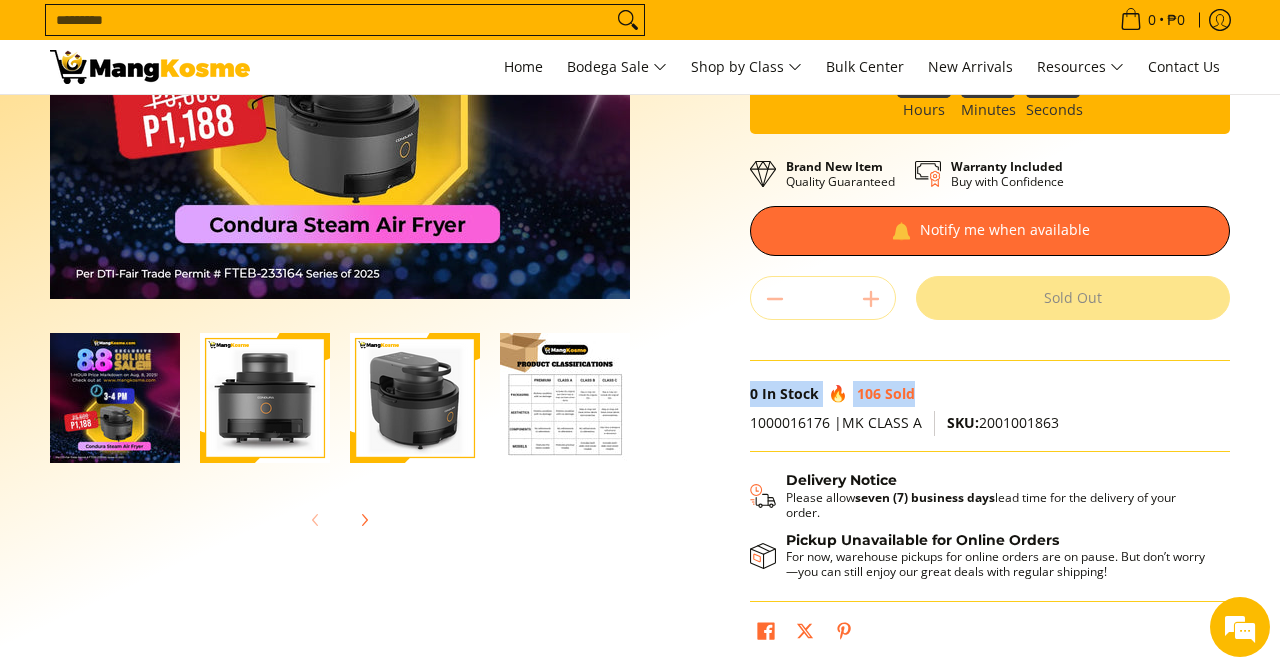 drag, startPoint x: 751, startPoint y: 394, endPoint x: 957, endPoint y: 397, distance: 206.02185 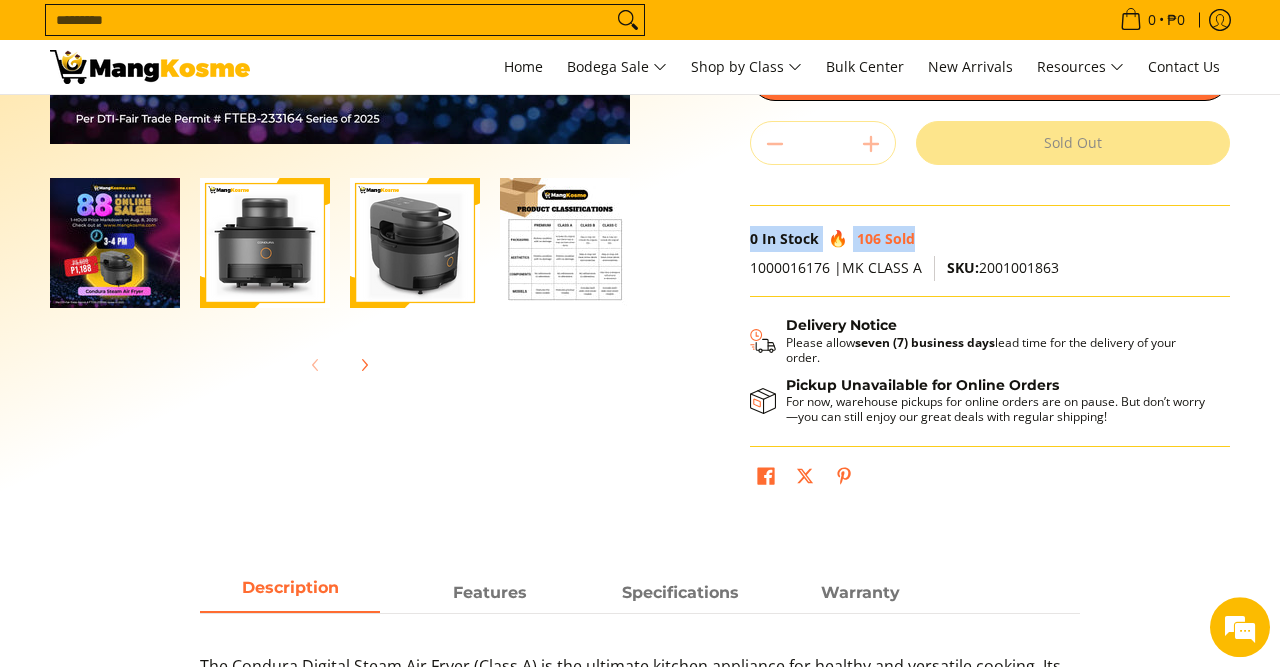scroll, scrollTop: 624, scrollLeft: 0, axis: vertical 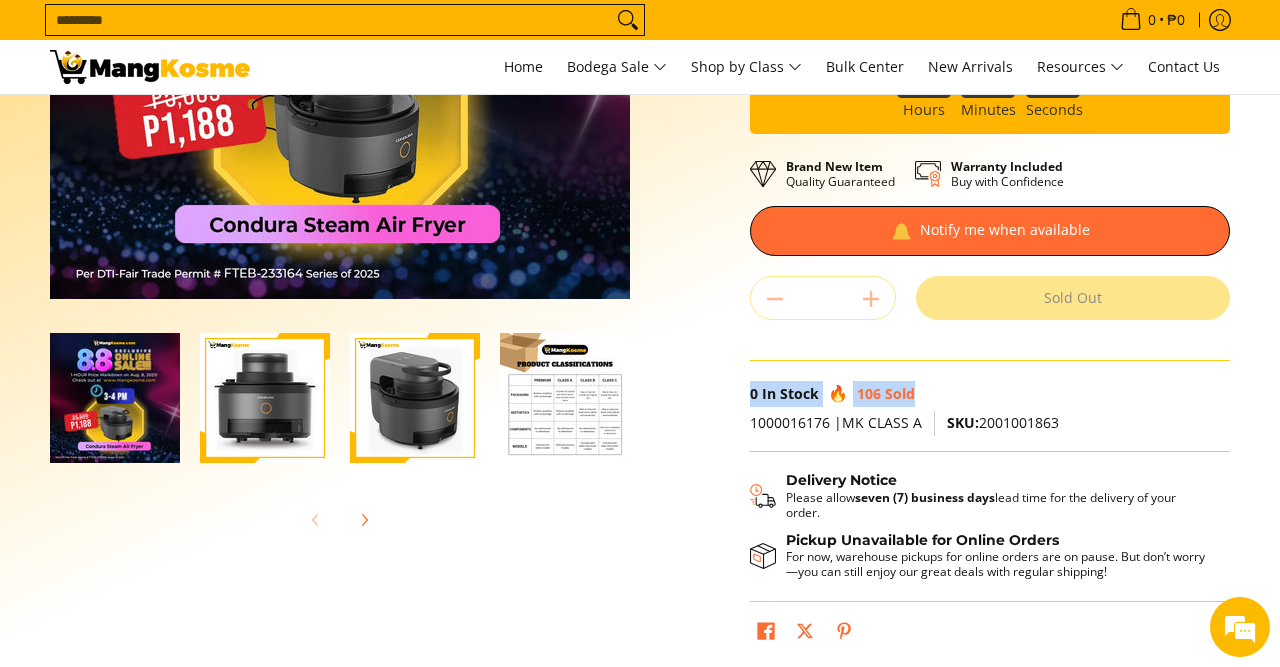 click on "0   In Stock
106   Sold" at bounding box center (990, 394) 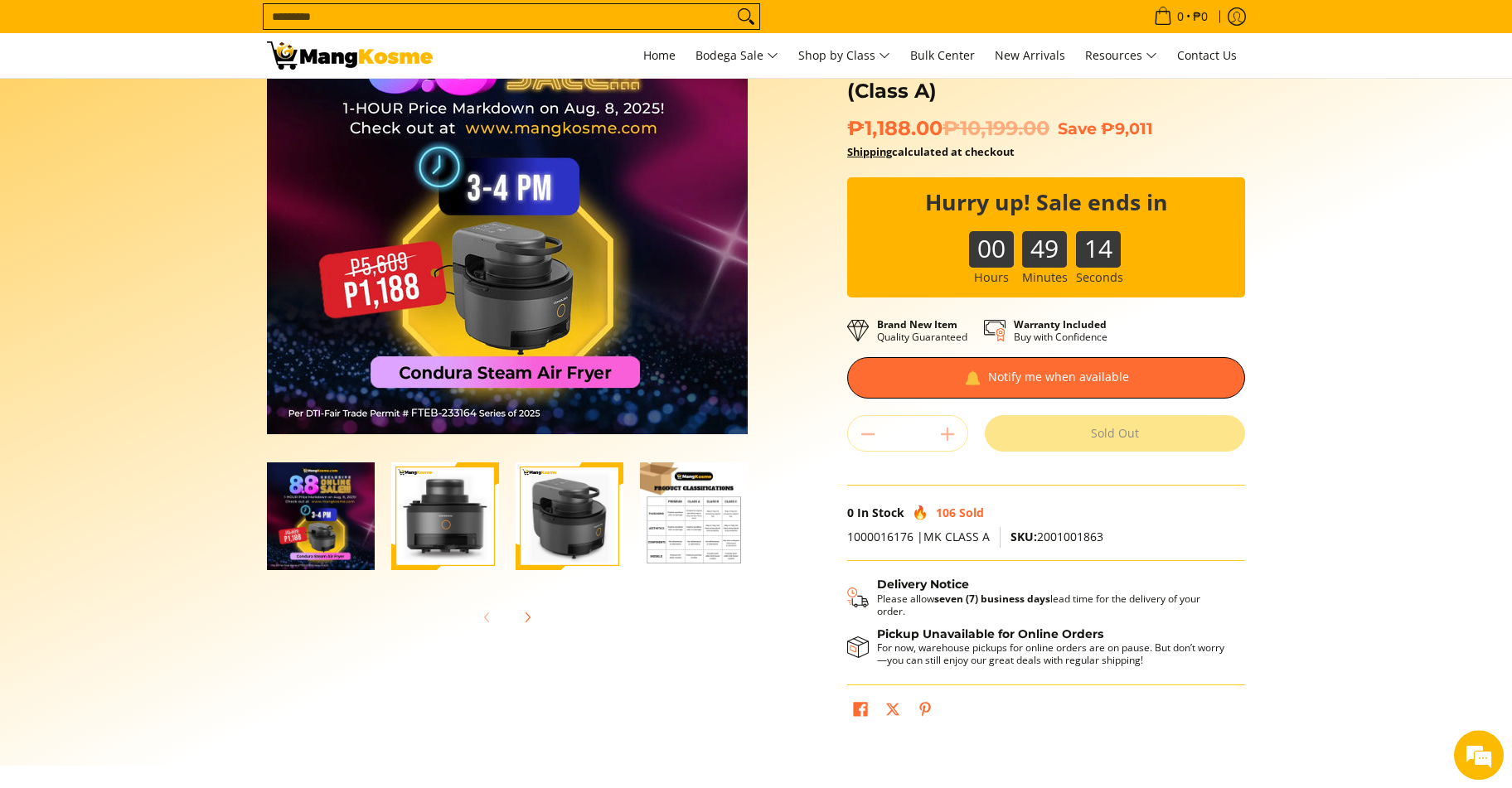 scroll, scrollTop: 80, scrollLeft: 0, axis: vertical 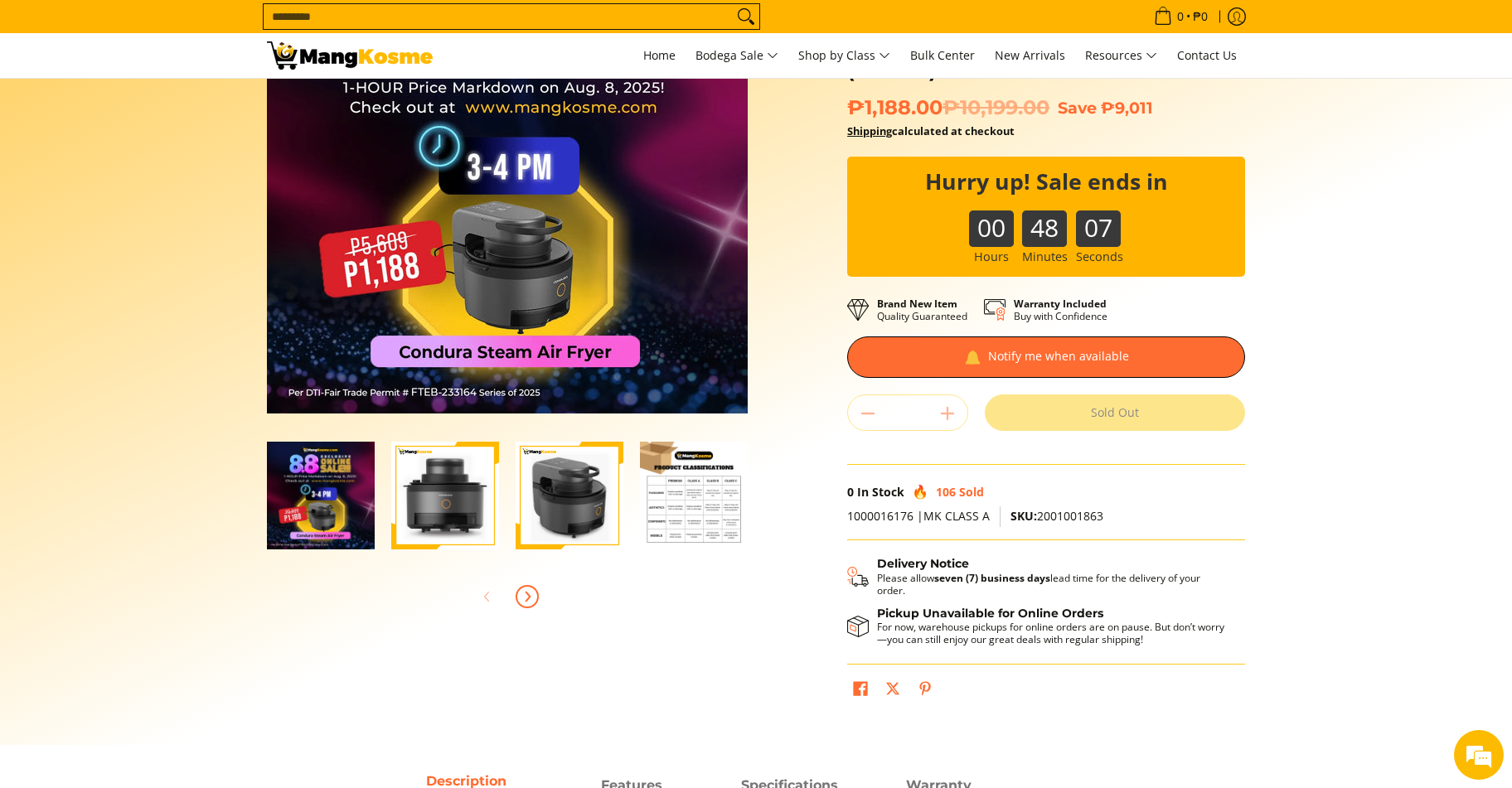 click 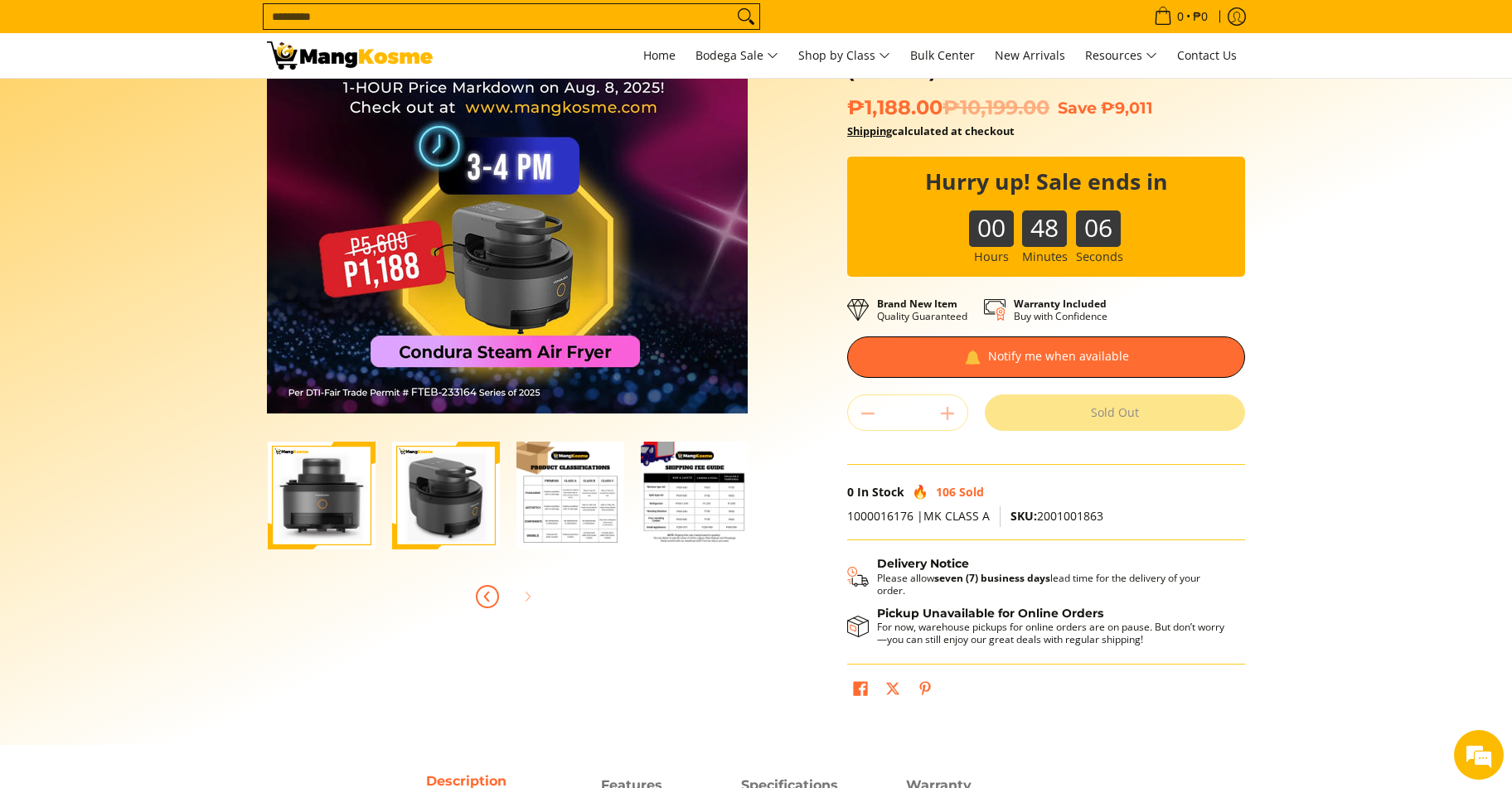 click 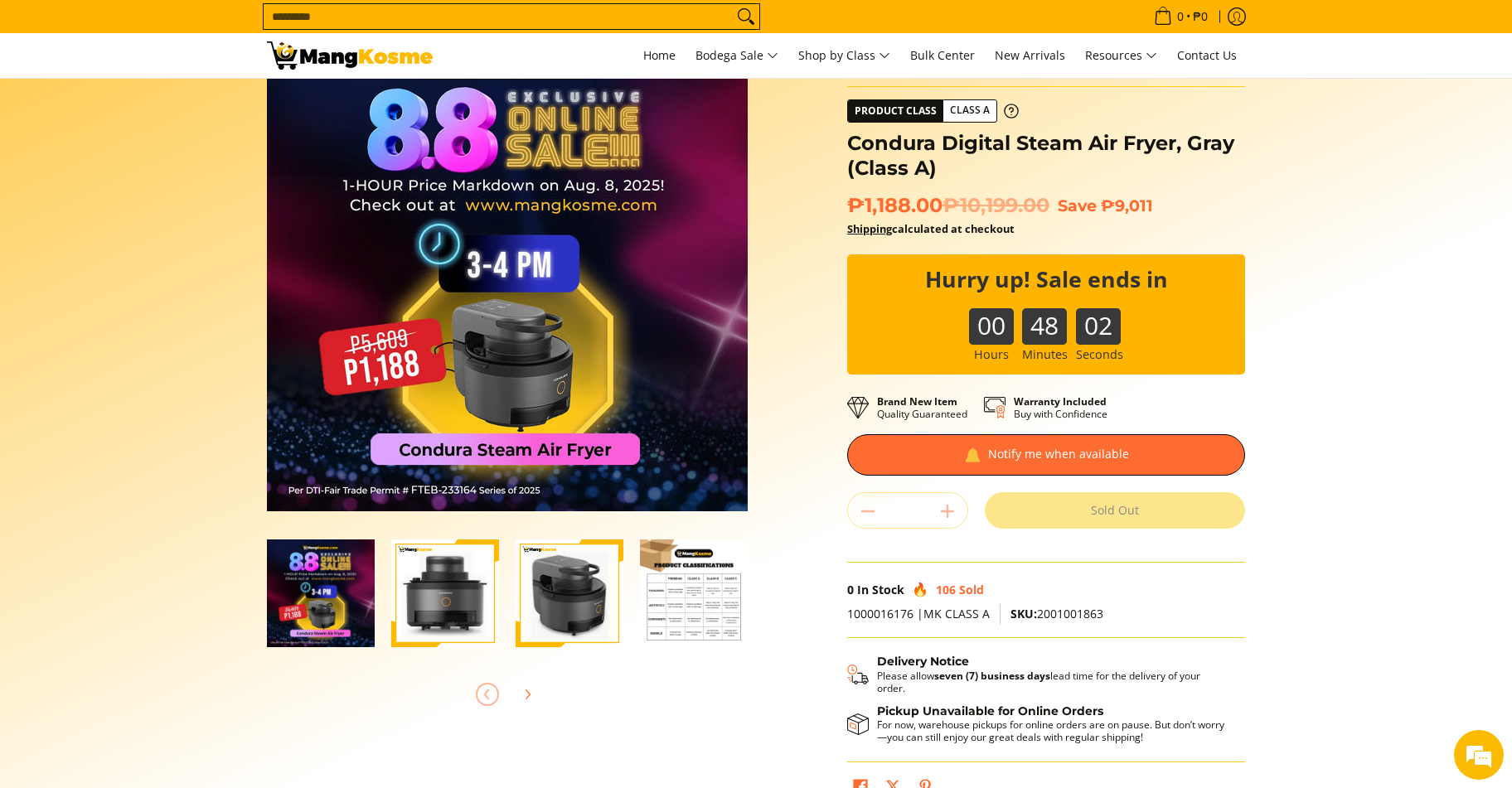 scroll, scrollTop: 179, scrollLeft: 0, axis: vertical 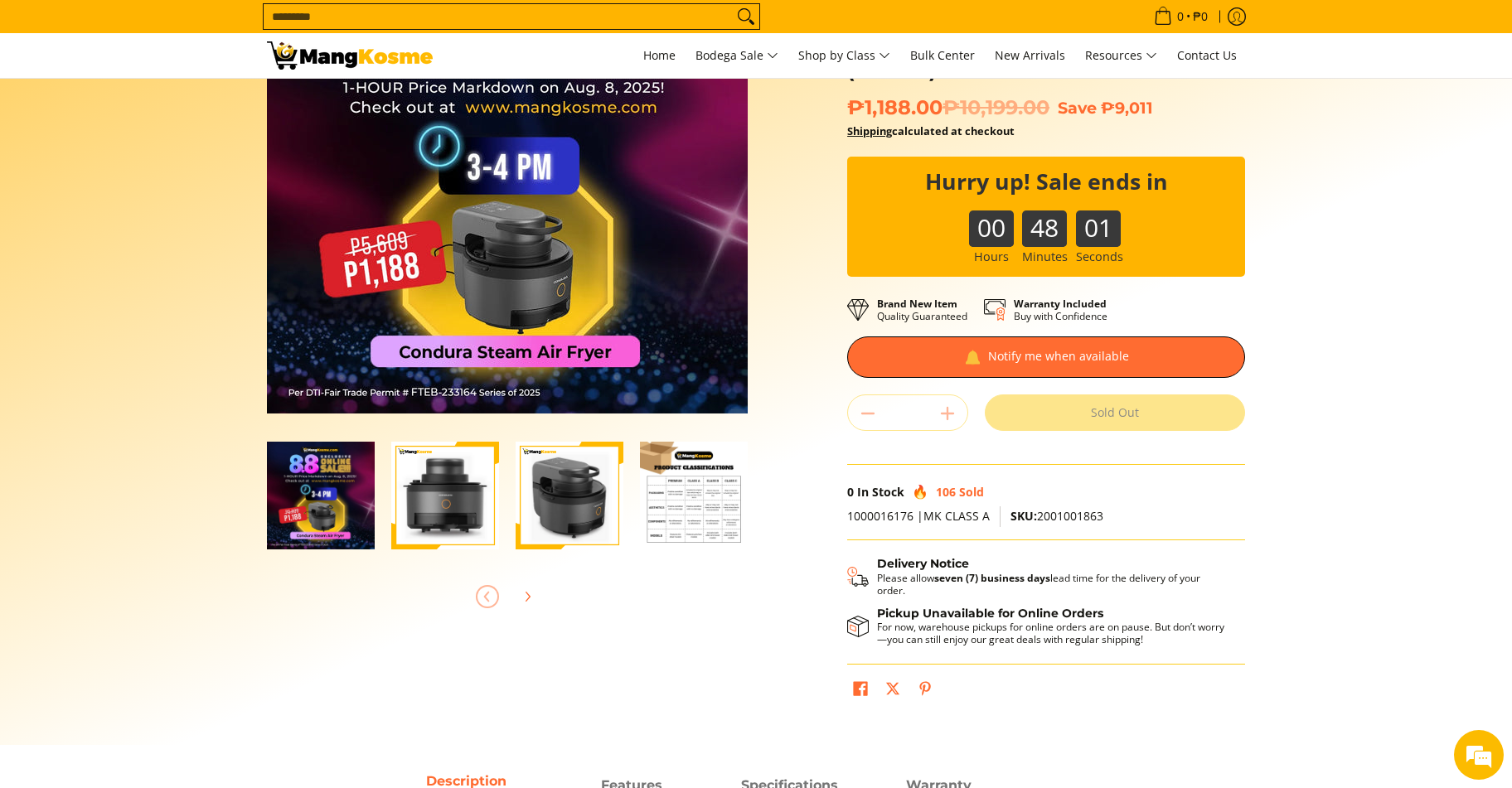 click at bounding box center [694, 496] 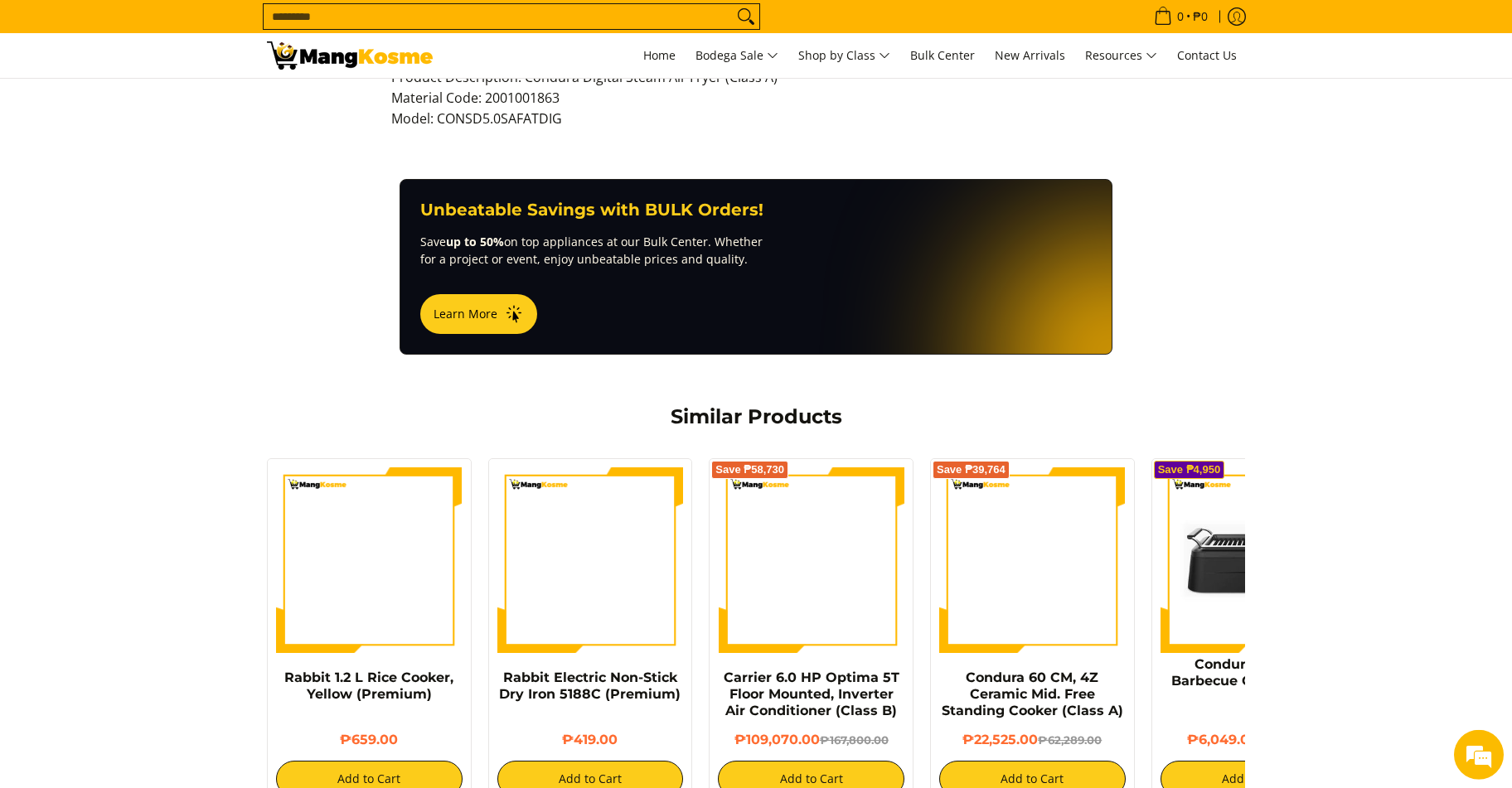 scroll, scrollTop: 1166, scrollLeft: 0, axis: vertical 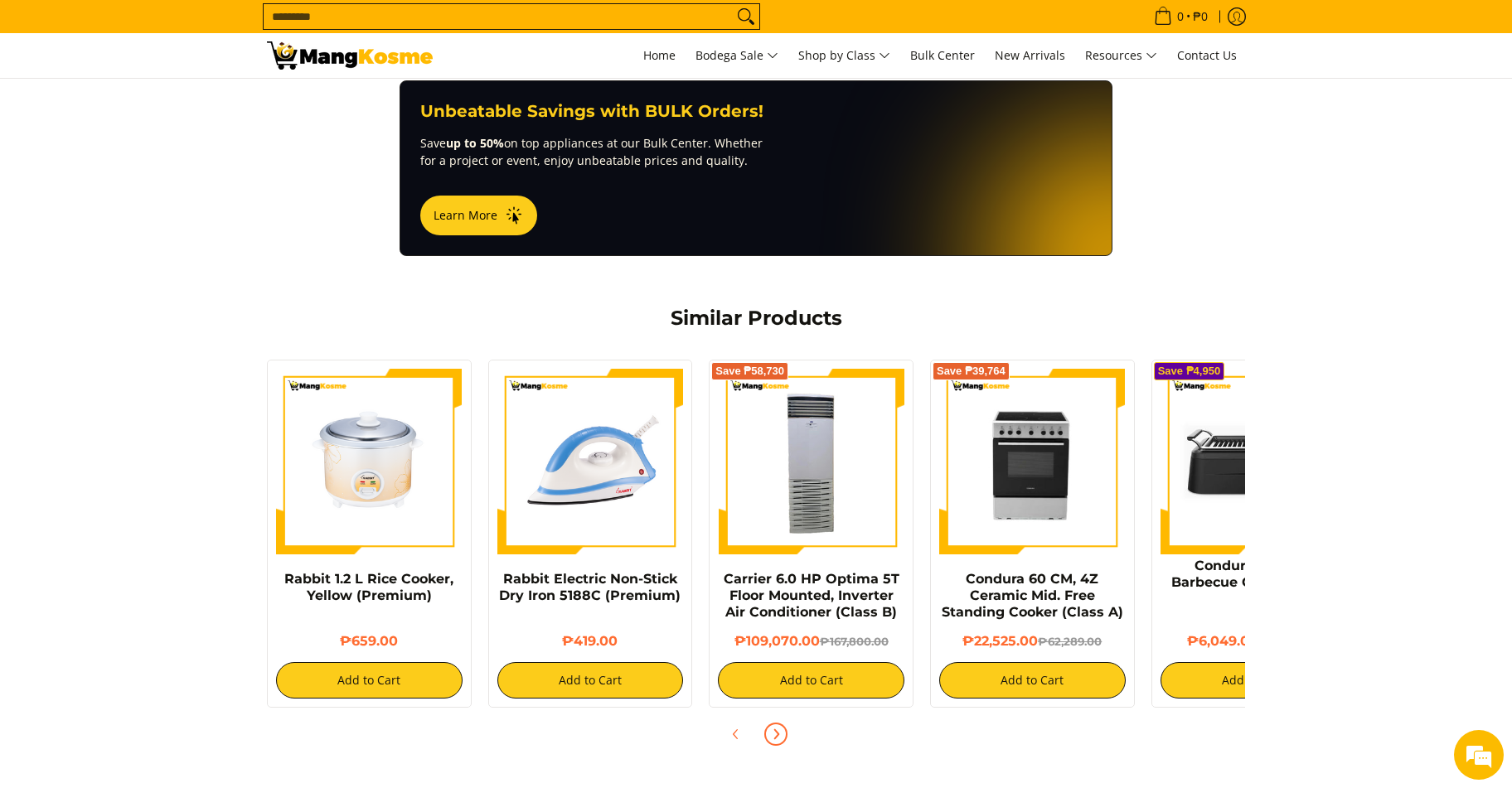 click at bounding box center (776, 734) 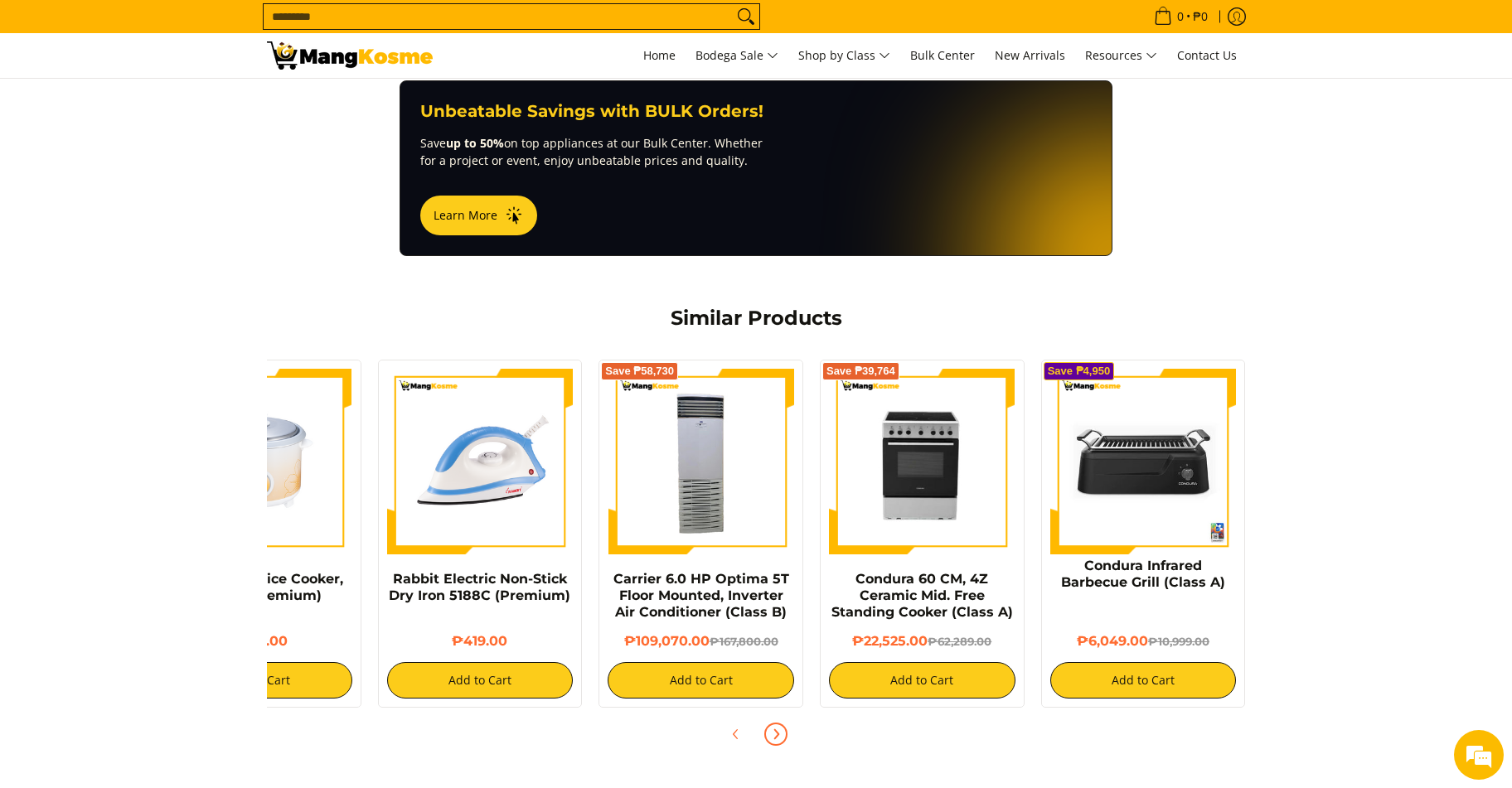 click at bounding box center [776, 734] 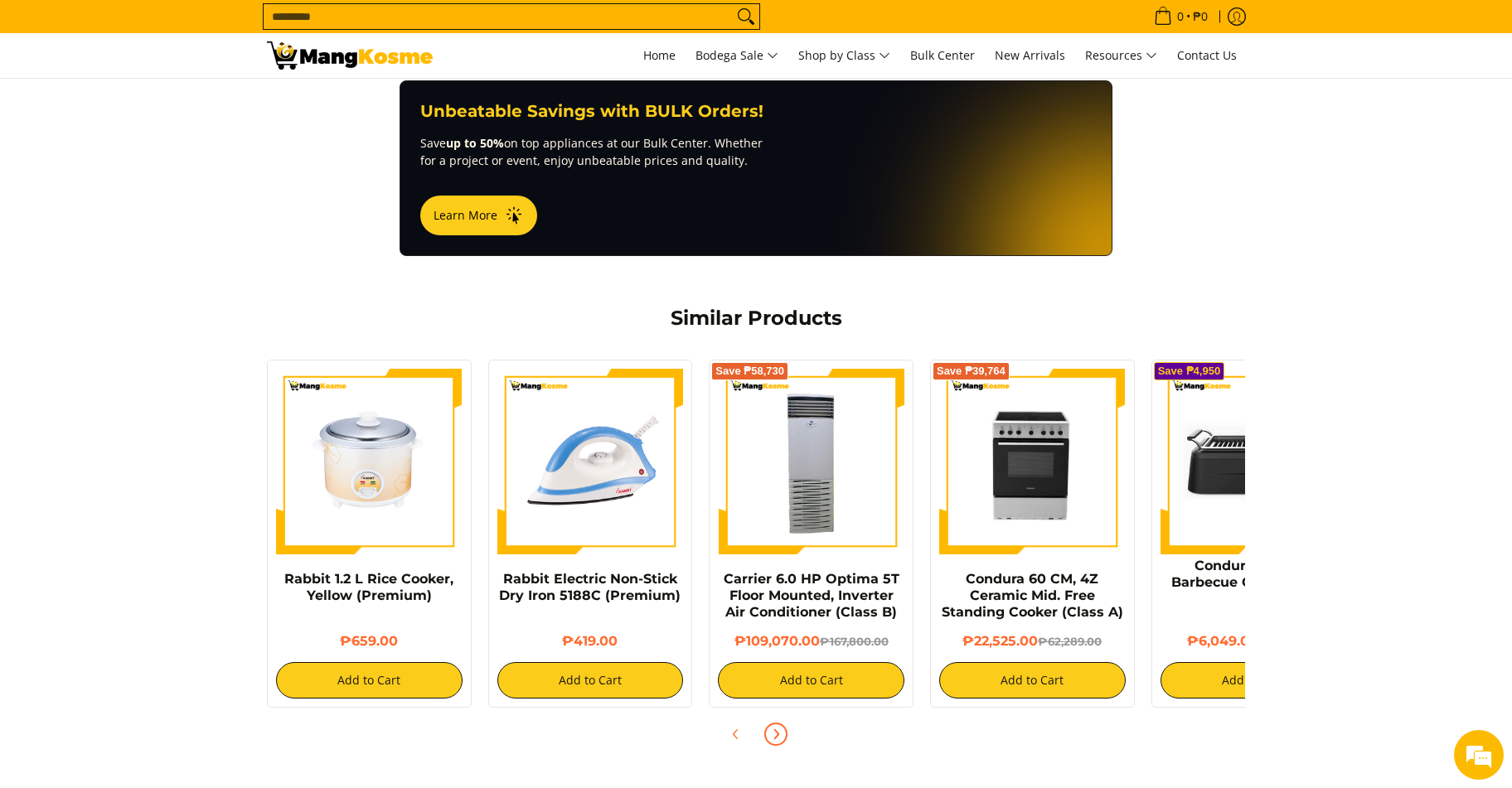 click at bounding box center [776, 734] 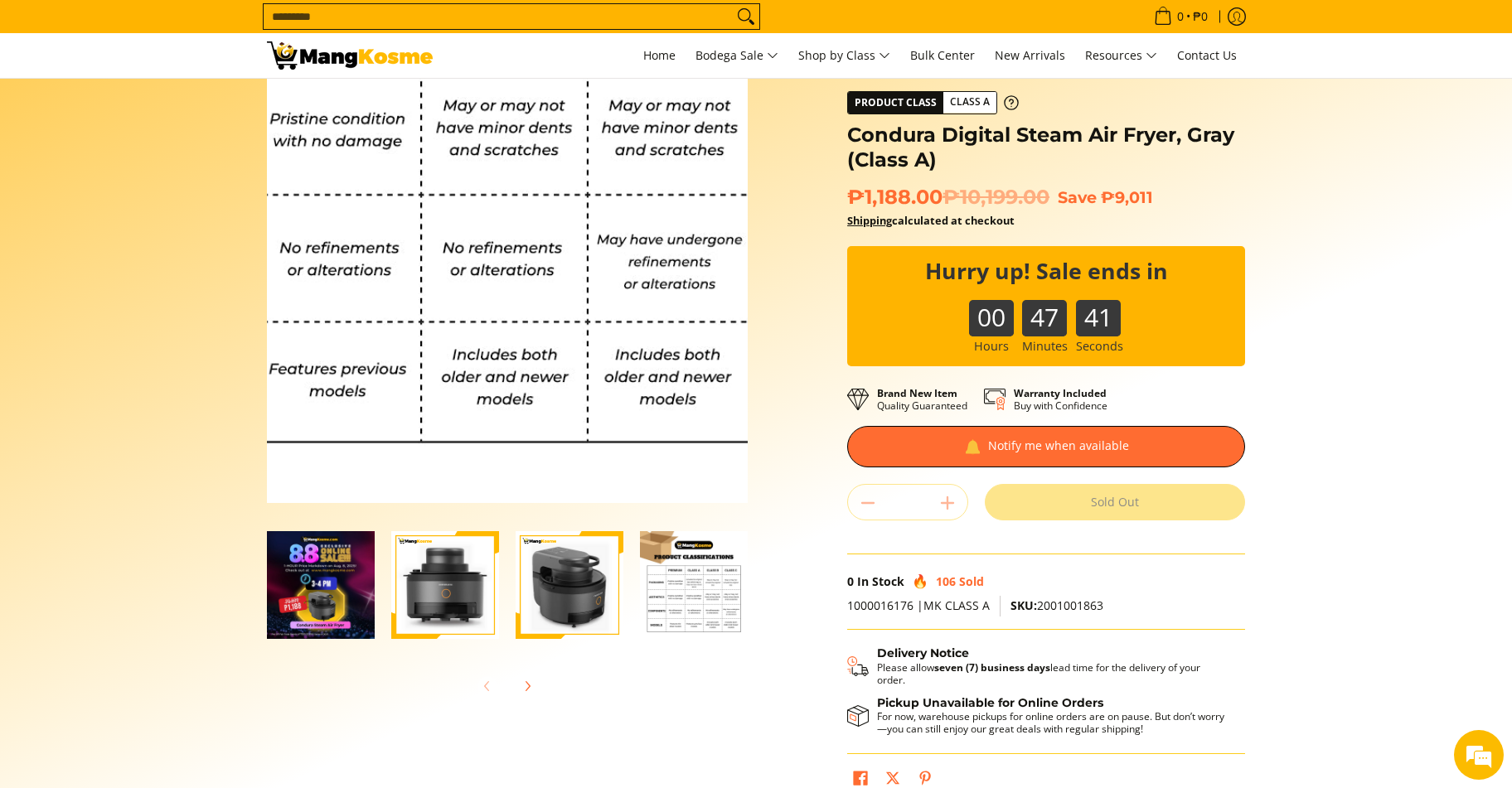 scroll, scrollTop: 0, scrollLeft: 0, axis: both 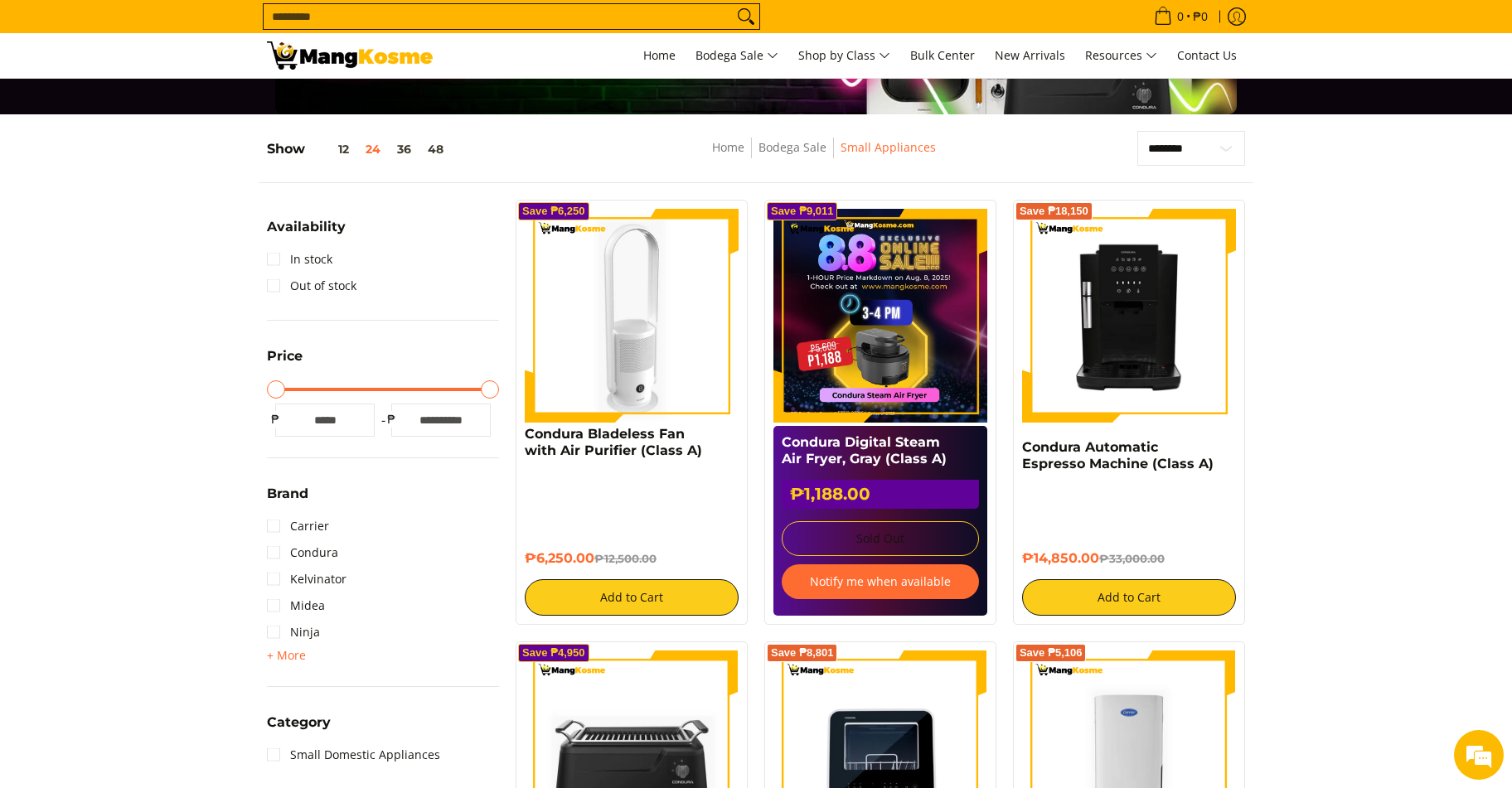 click at bounding box center [632, 316] 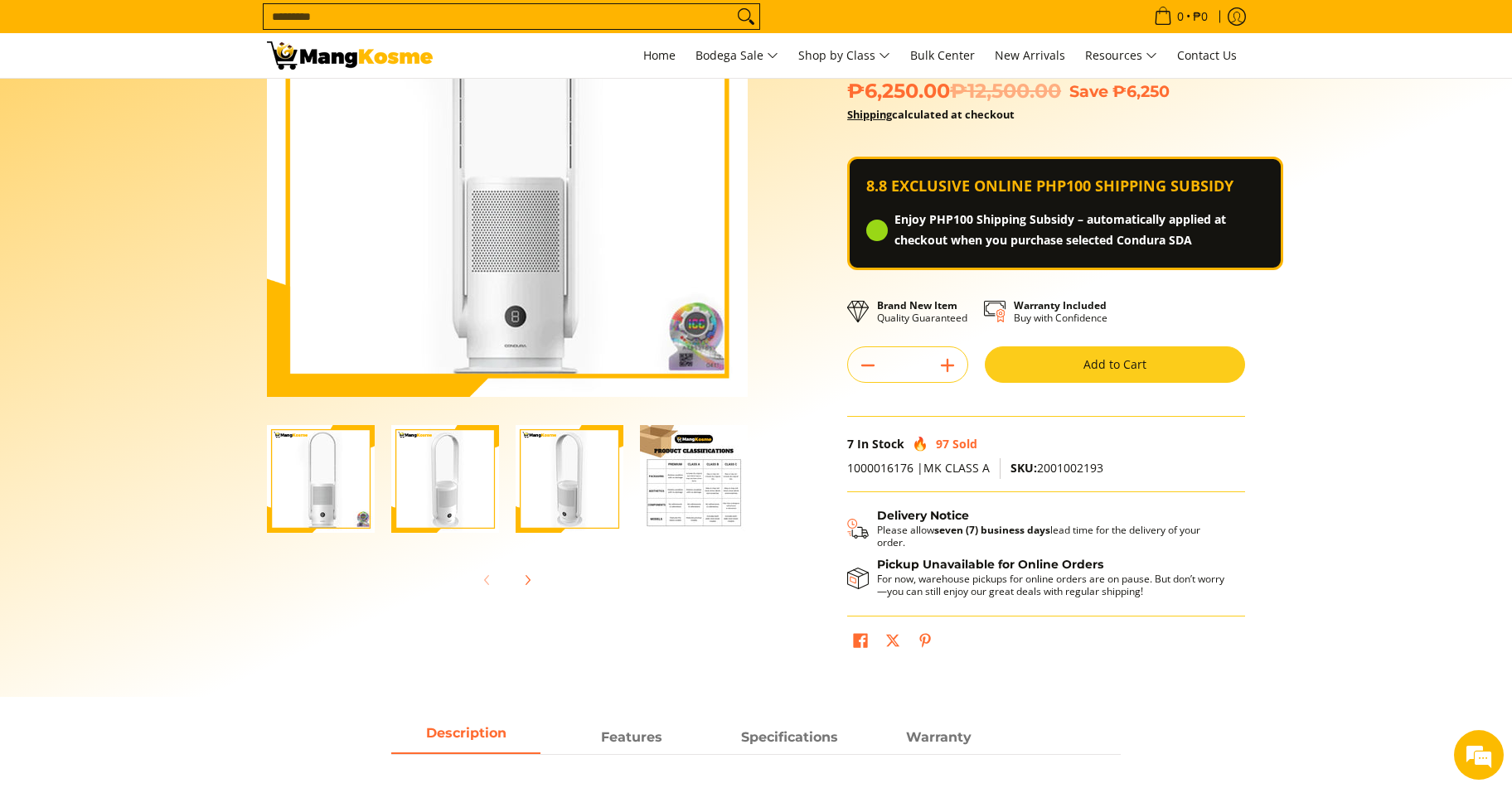 scroll, scrollTop: 89, scrollLeft: 0, axis: vertical 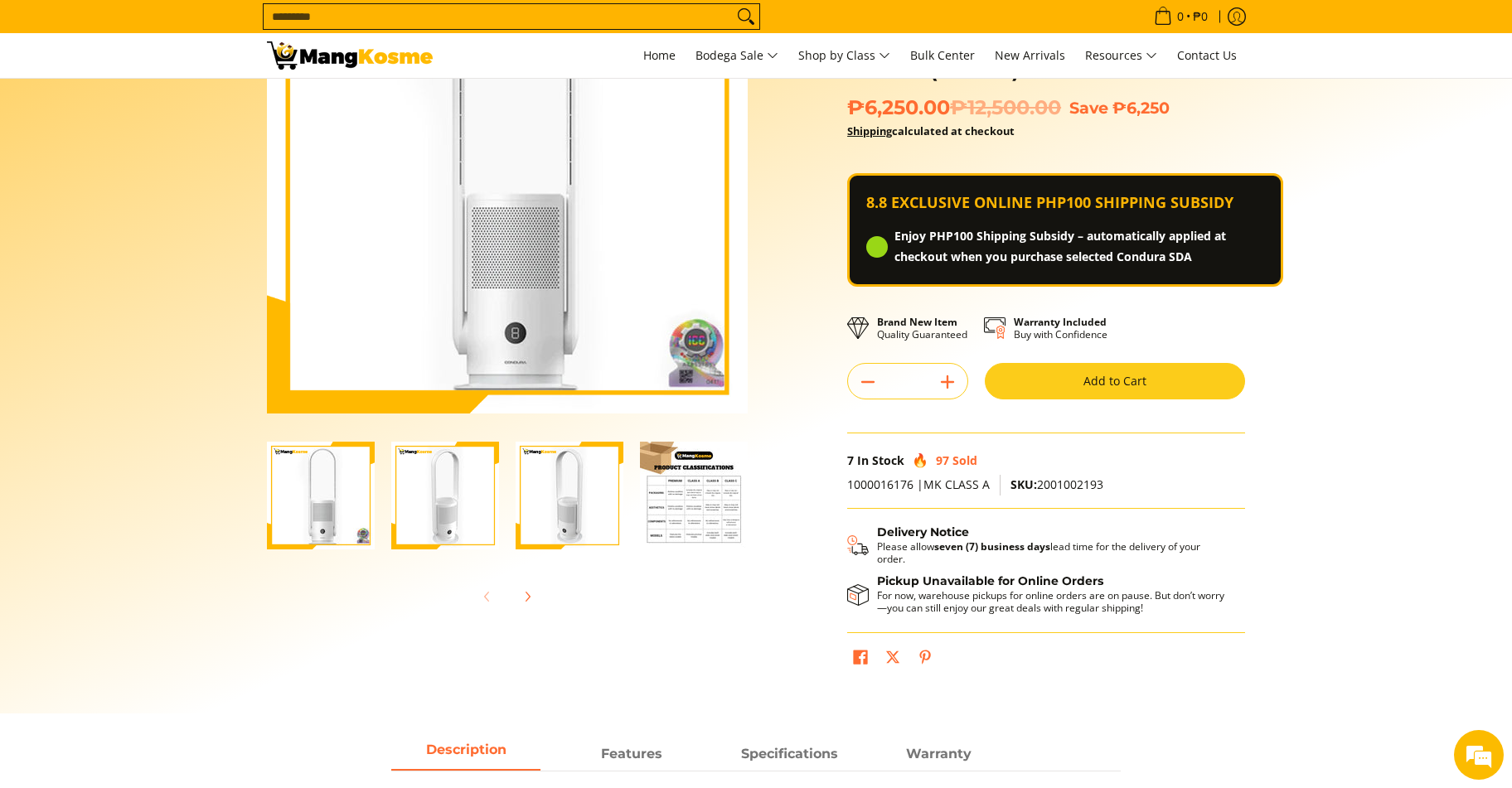 click on "Skip to Main Content
Enable zoom Disable zoom
Enable zoom Disable zoom
Home Bodega Sale Small Appliances
Condura Bladeless Fan with Air Purifier (Class A)" at bounding box center [756, 307] 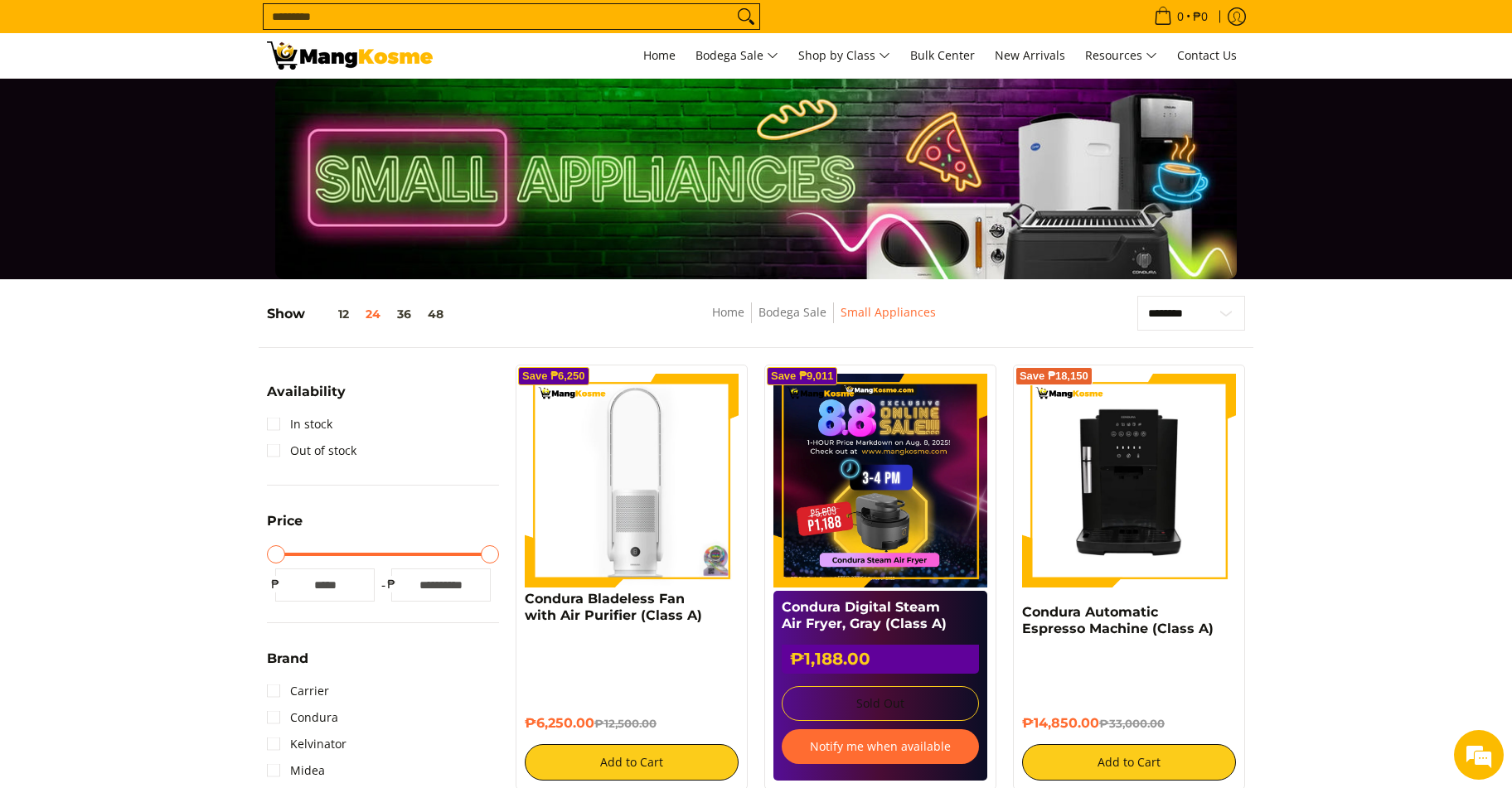 scroll, scrollTop: 165, scrollLeft: 0, axis: vertical 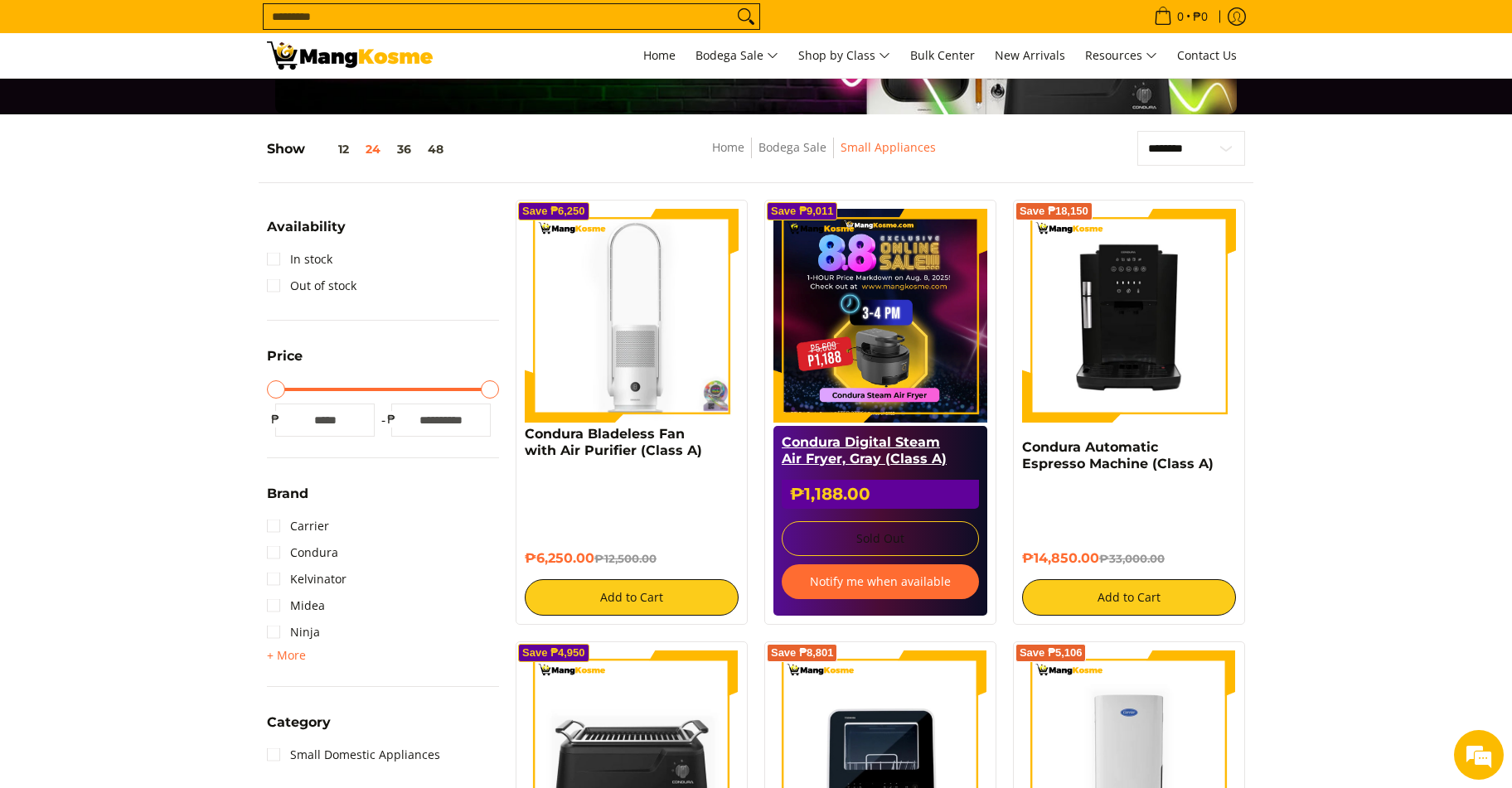 click on "Condura Digital Steam Air Fryer, Gray (Class A)" at bounding box center (864, 450) 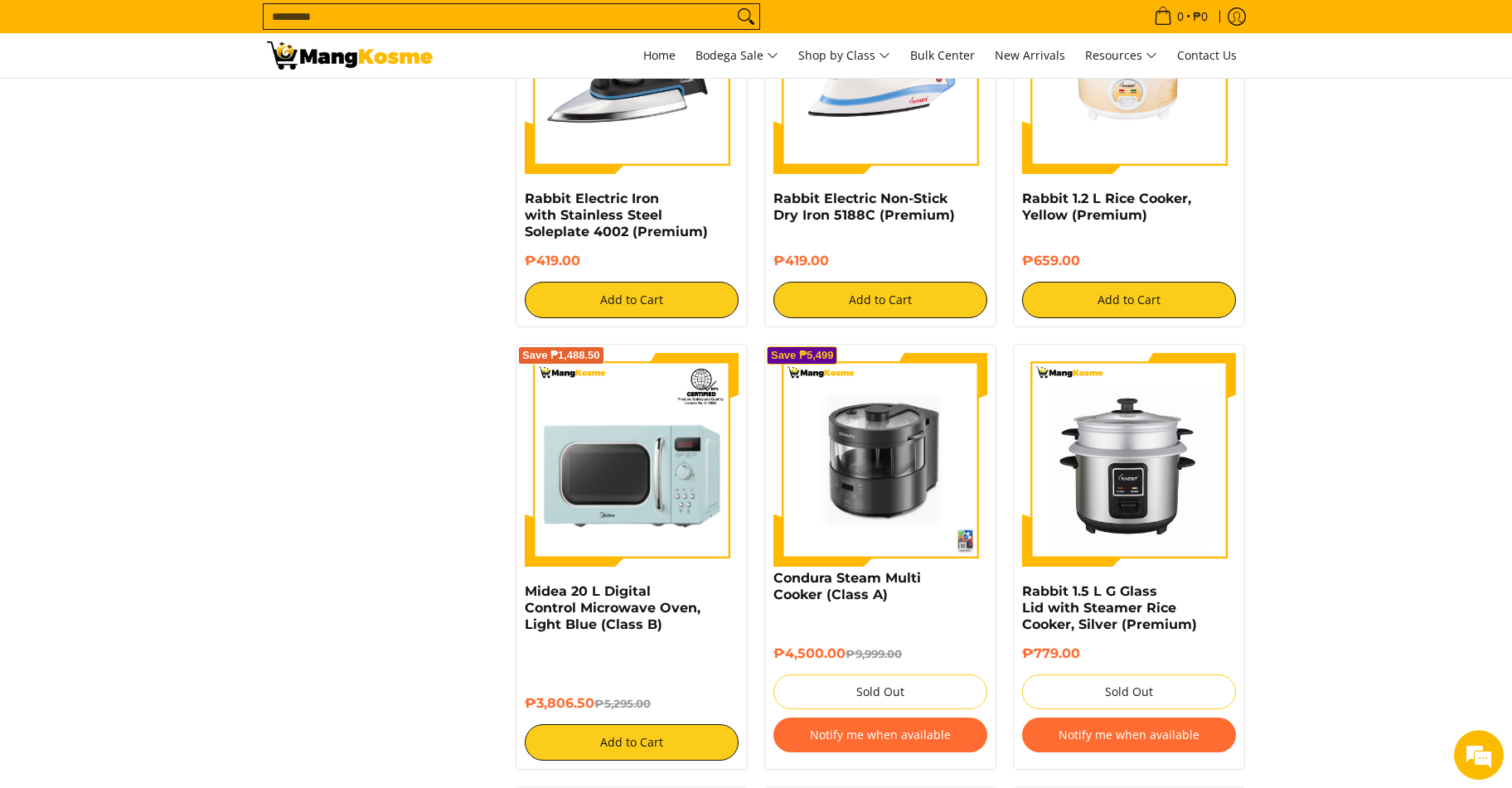 scroll, scrollTop: 2408, scrollLeft: 0, axis: vertical 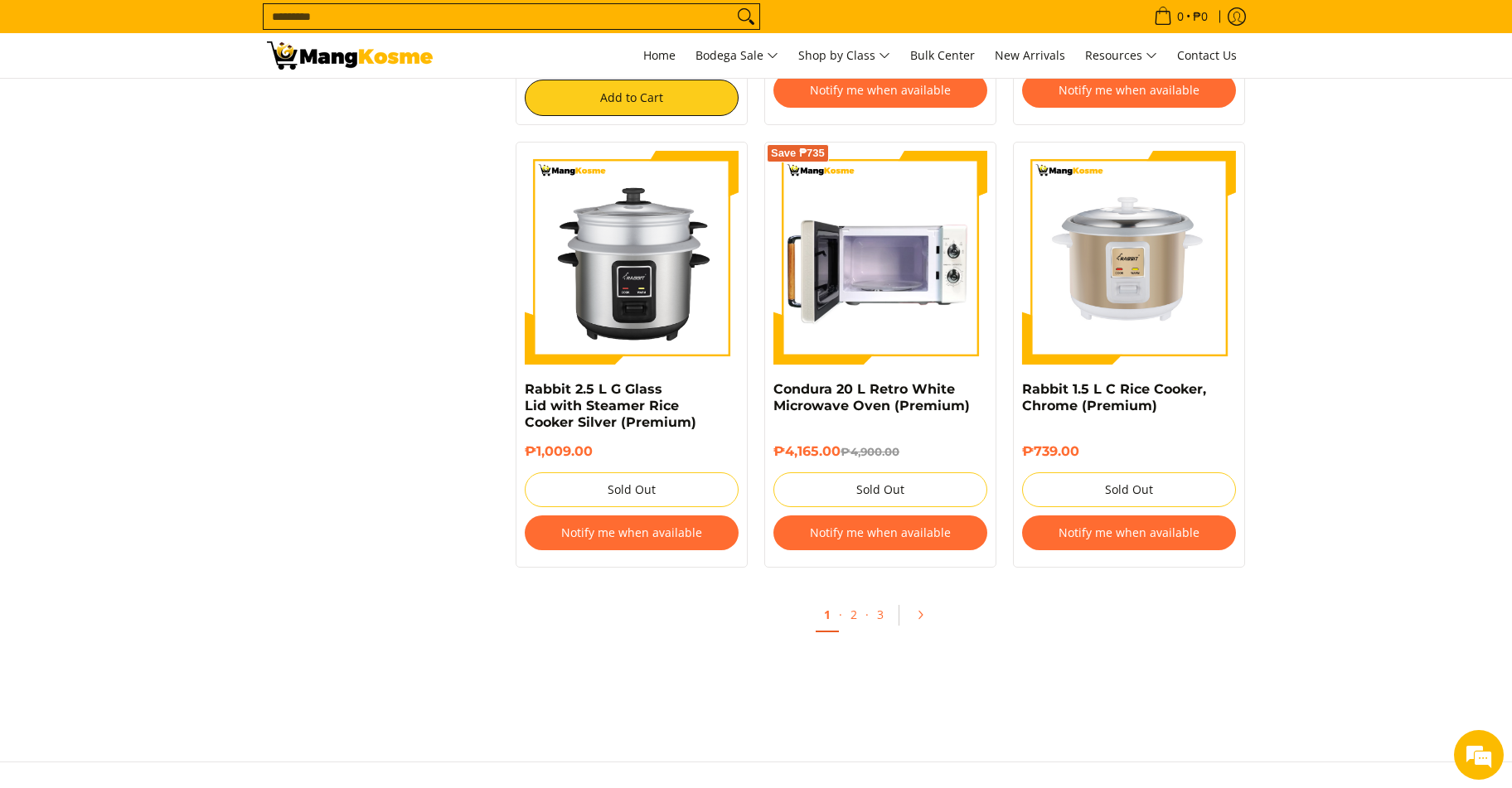 click at bounding box center (880, 258) 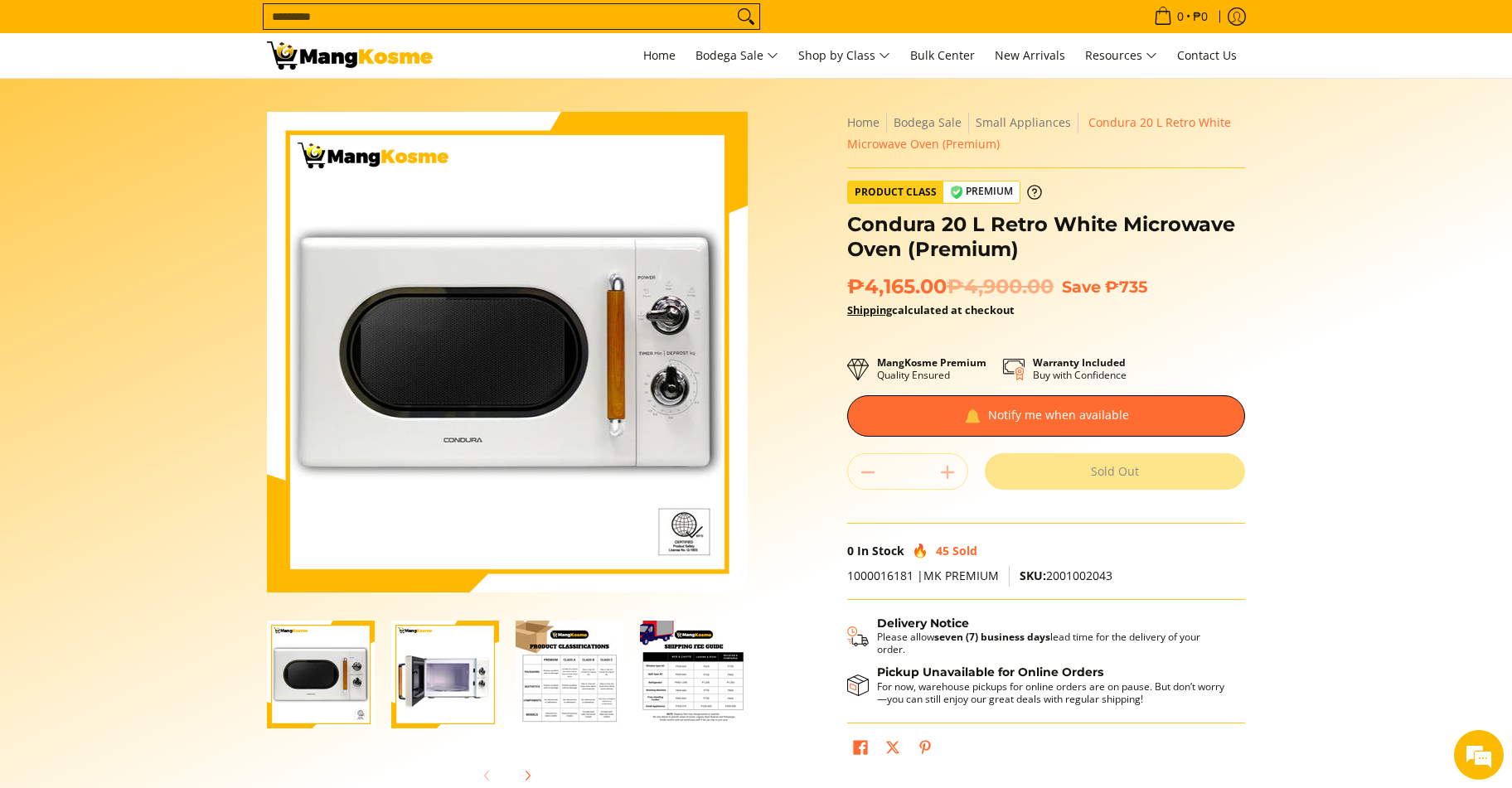 scroll, scrollTop: 0, scrollLeft: 0, axis: both 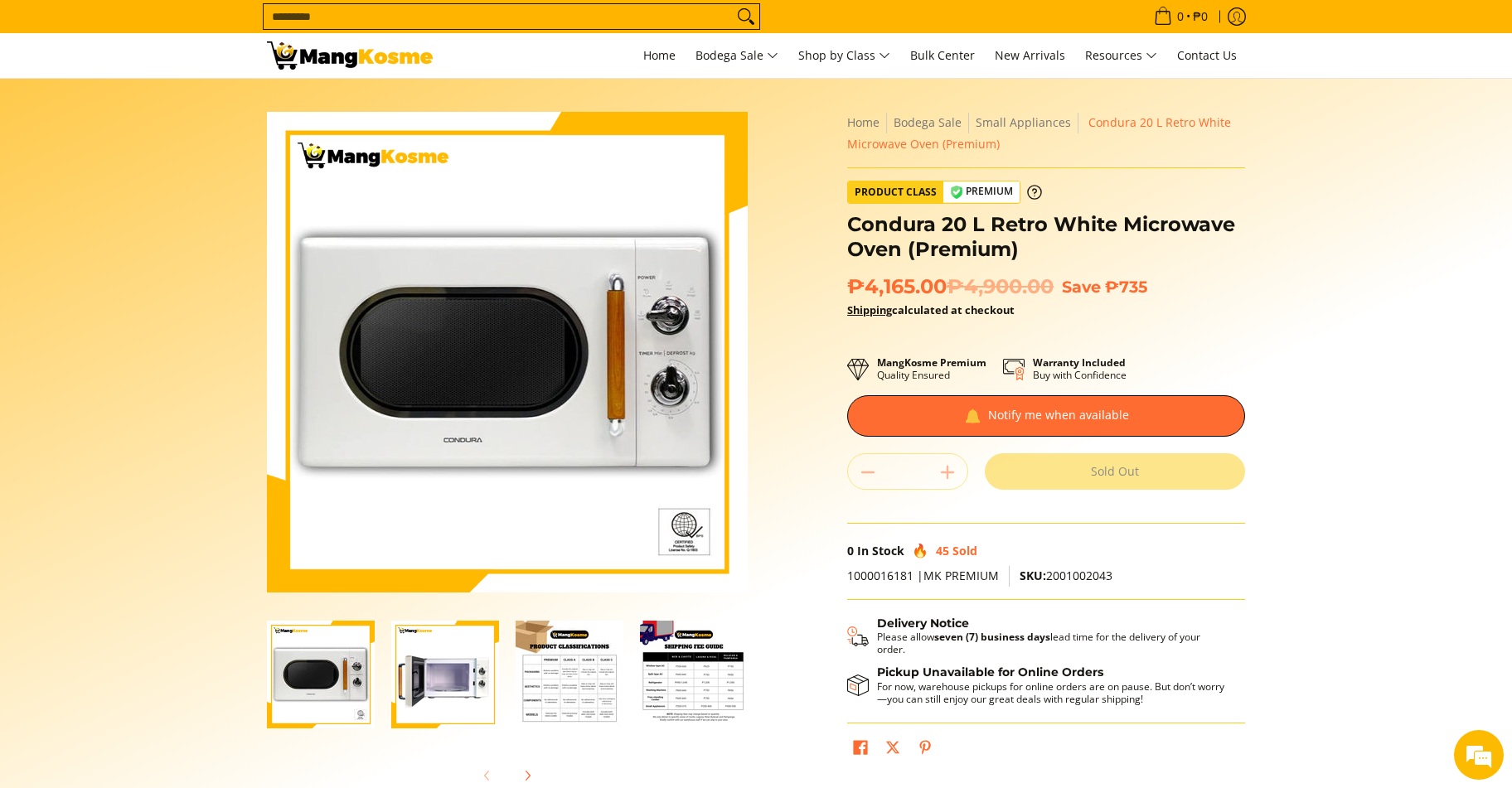 click at bounding box center (569, 674) 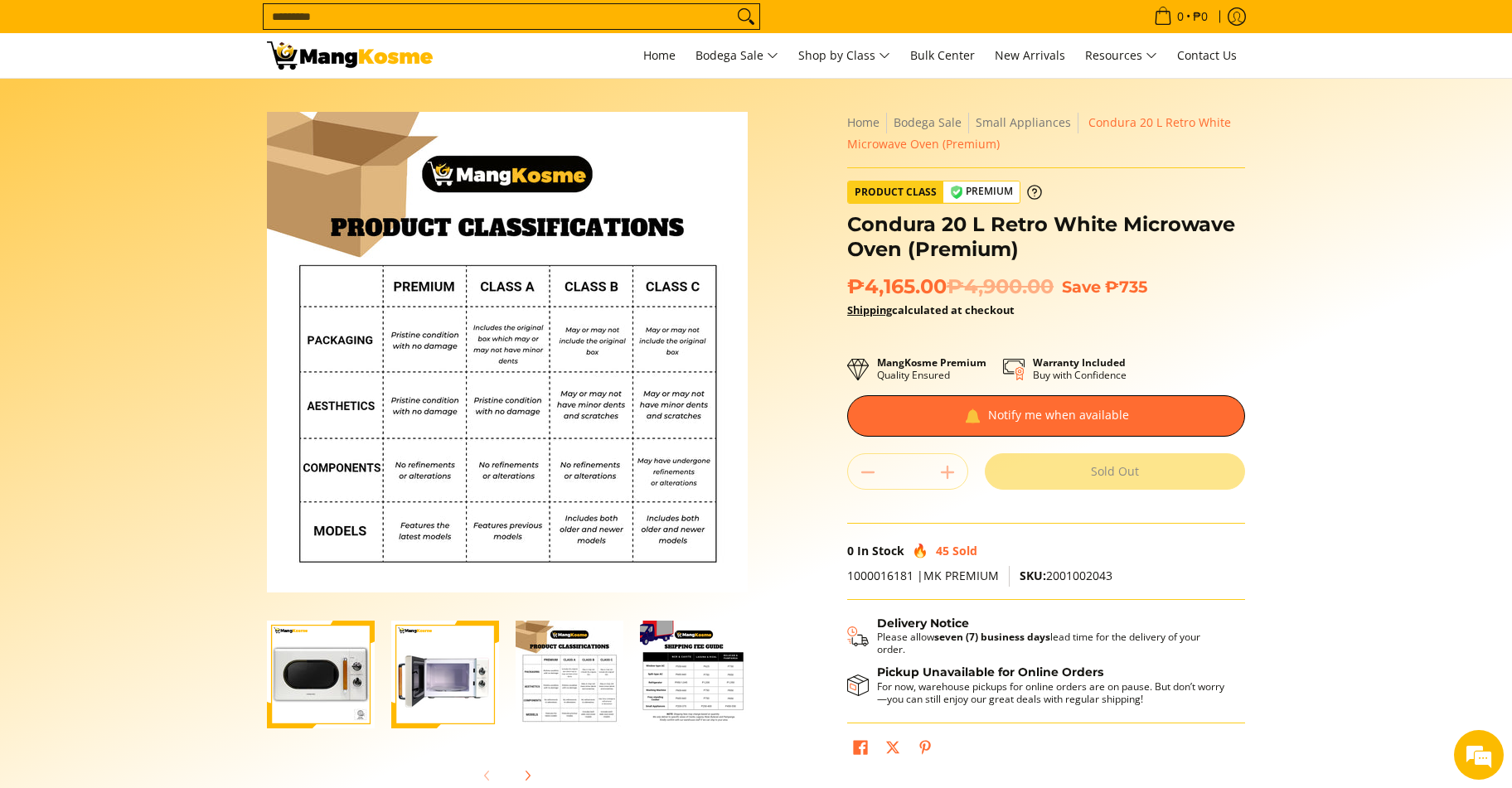click at bounding box center [694, 674] 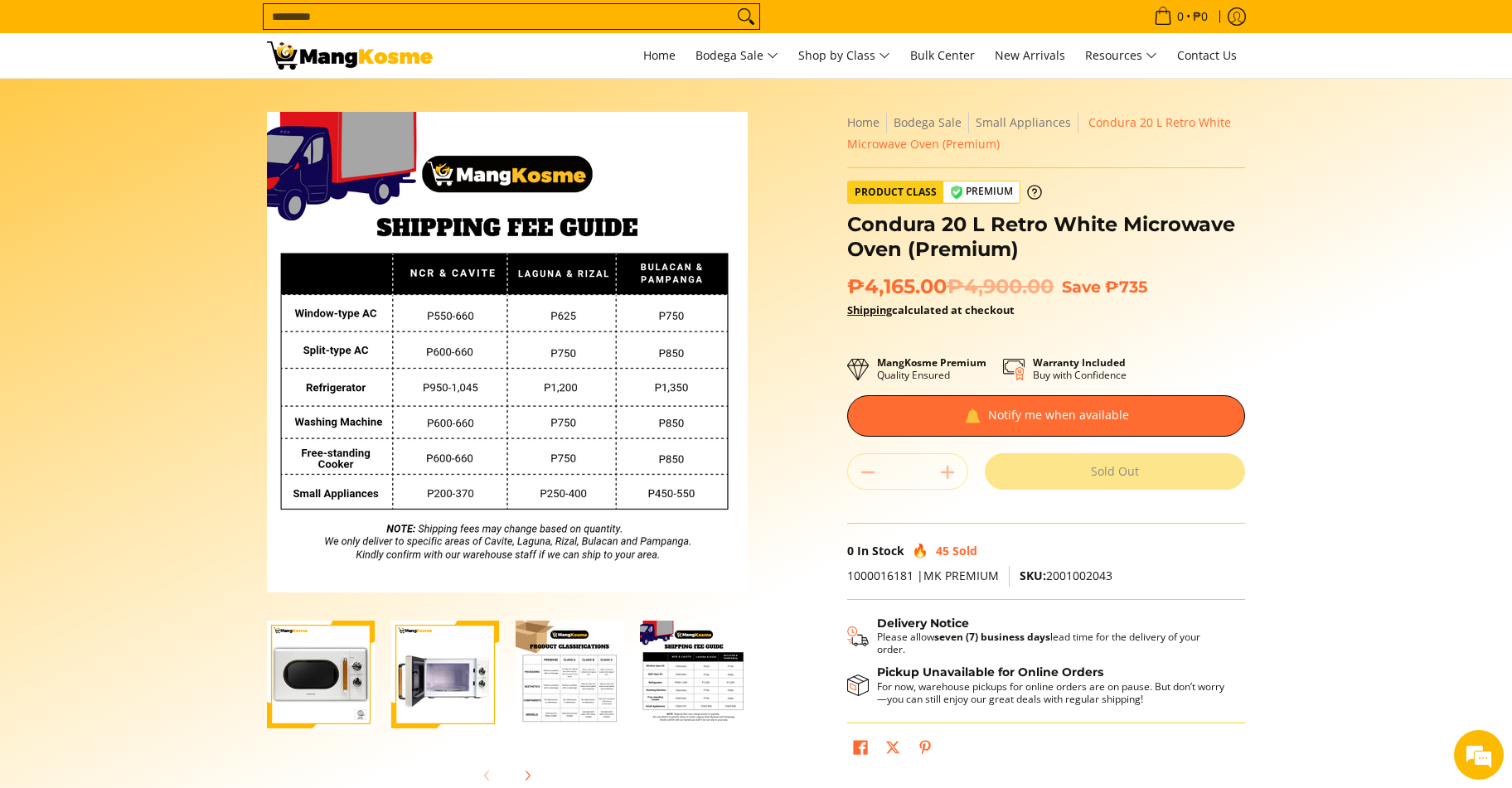 scroll, scrollTop: 0, scrollLeft: 0, axis: both 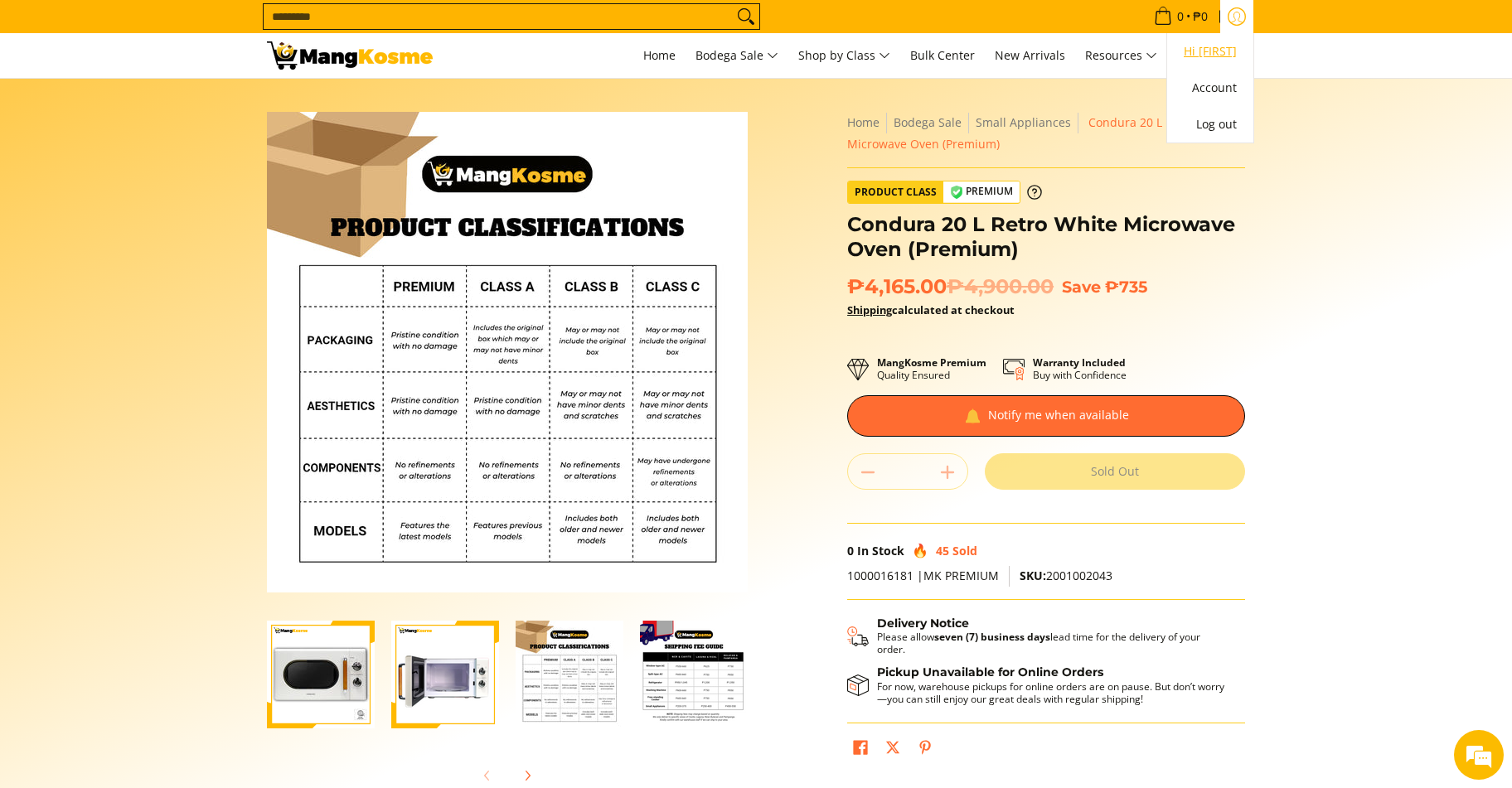 click on "Hi
[NAME]" at bounding box center (1210, 51) 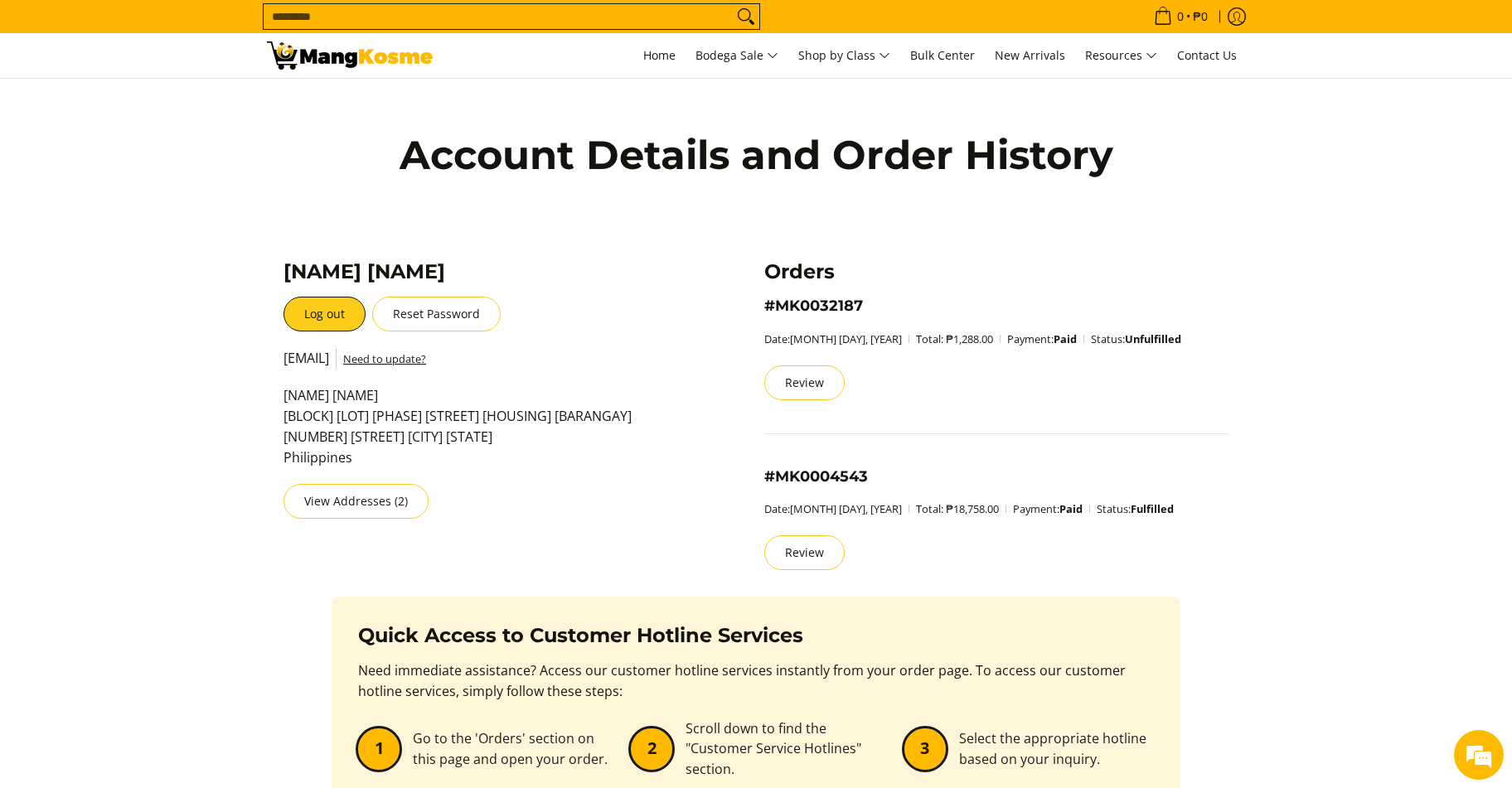scroll, scrollTop: 0, scrollLeft: 0, axis: both 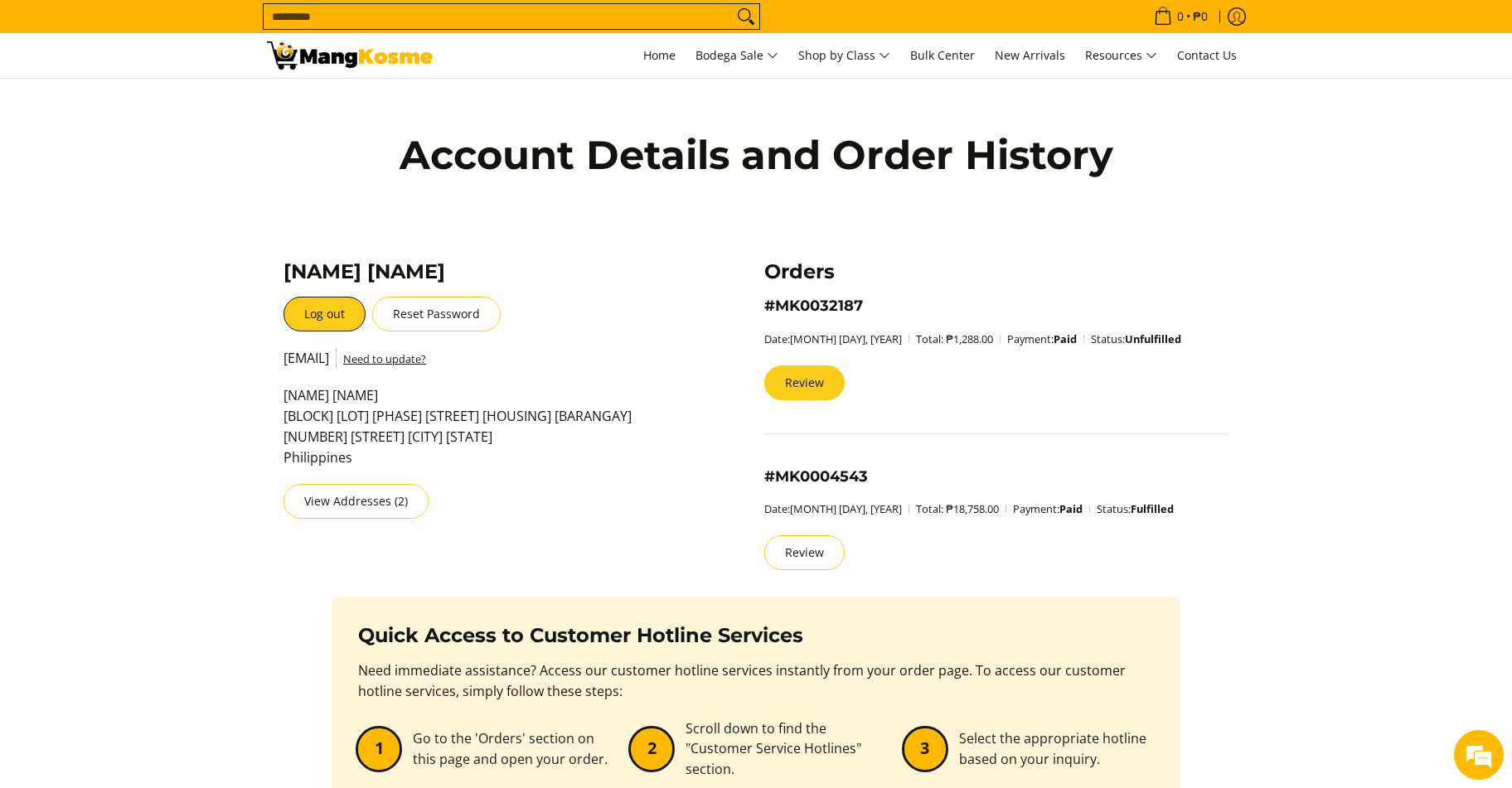 click on "Review" at bounding box center [804, 383] 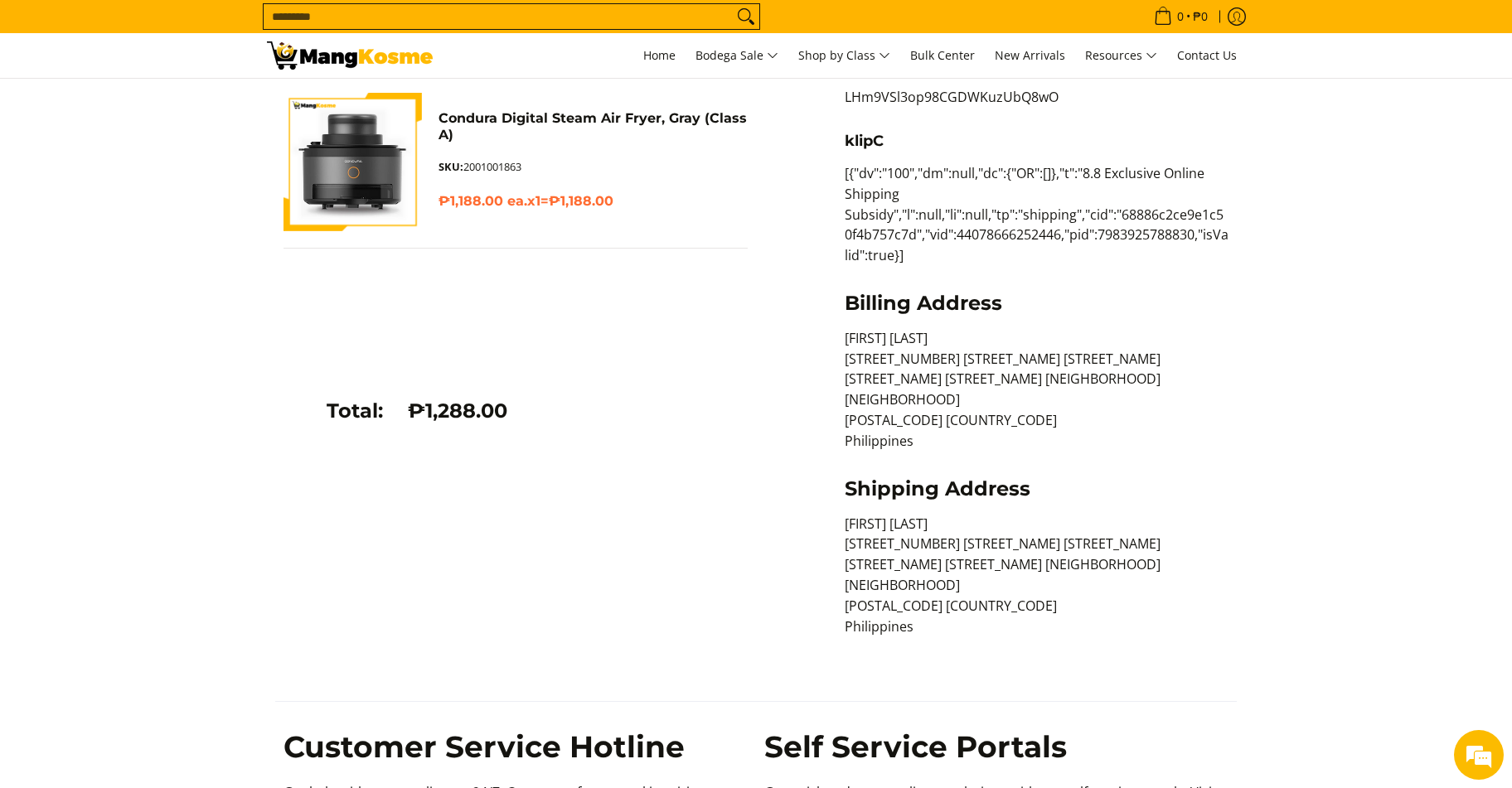 scroll, scrollTop: 0, scrollLeft: 0, axis: both 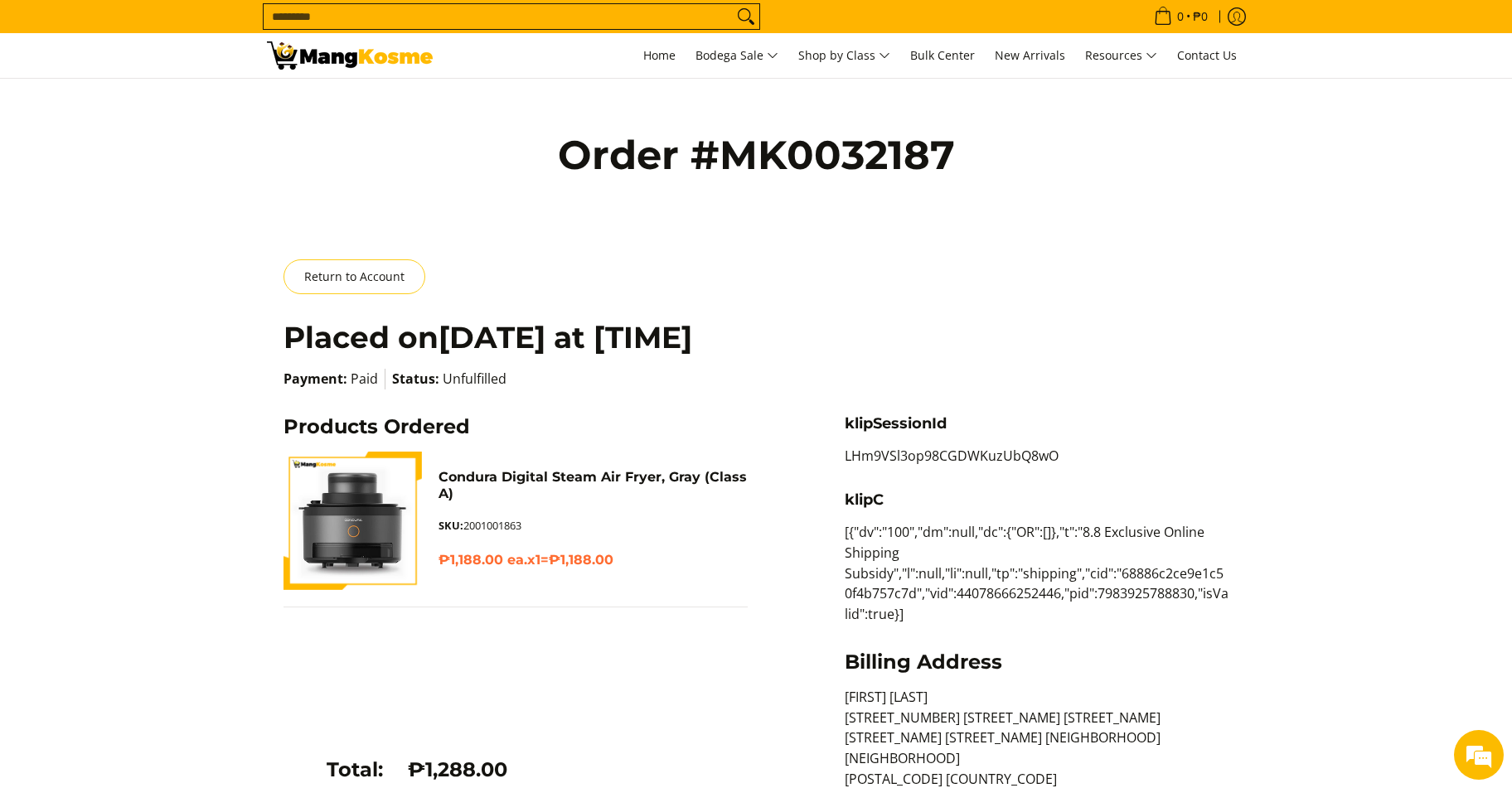 click at bounding box center (352, 520) 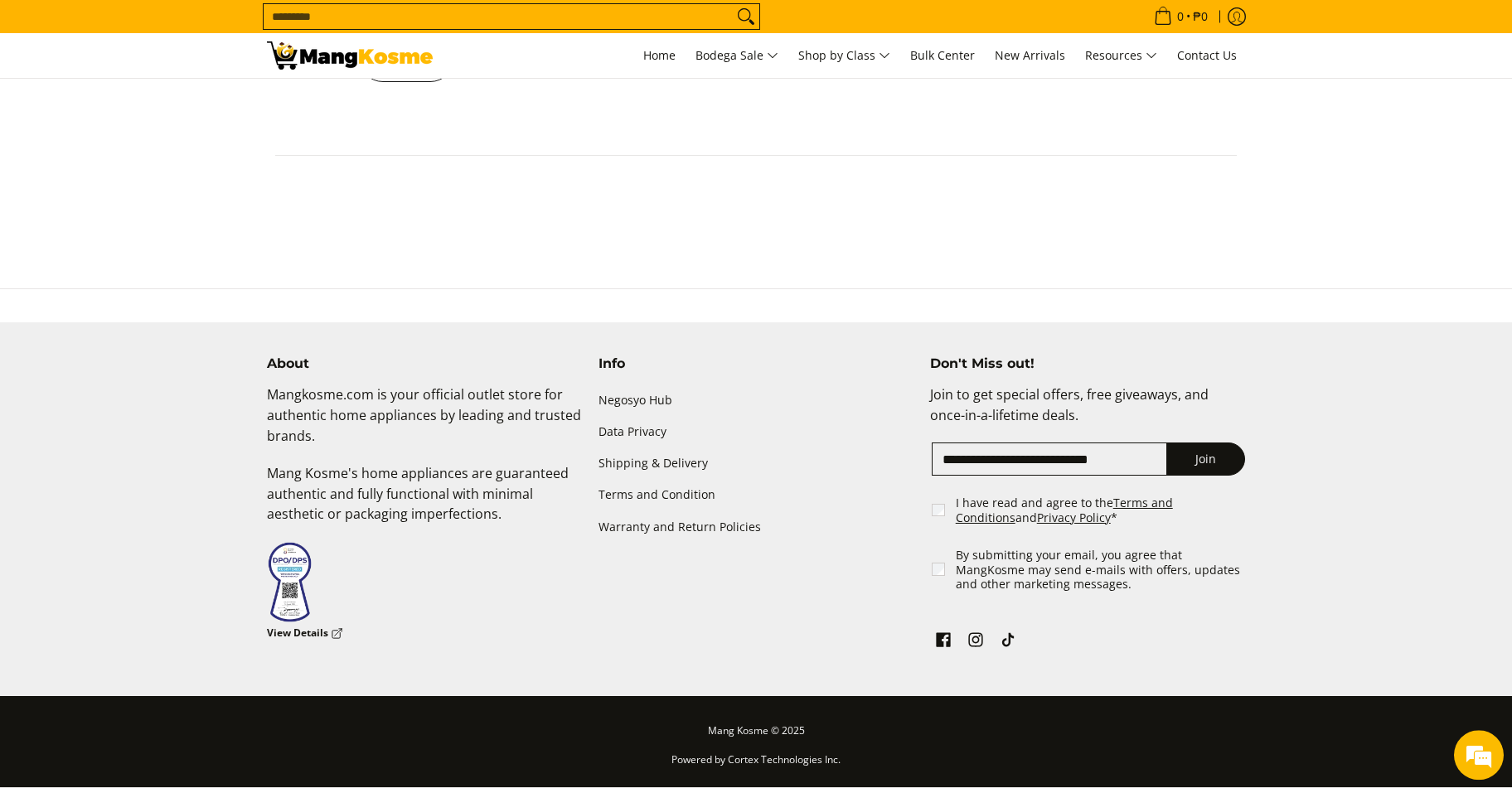 scroll, scrollTop: 1813, scrollLeft: 0, axis: vertical 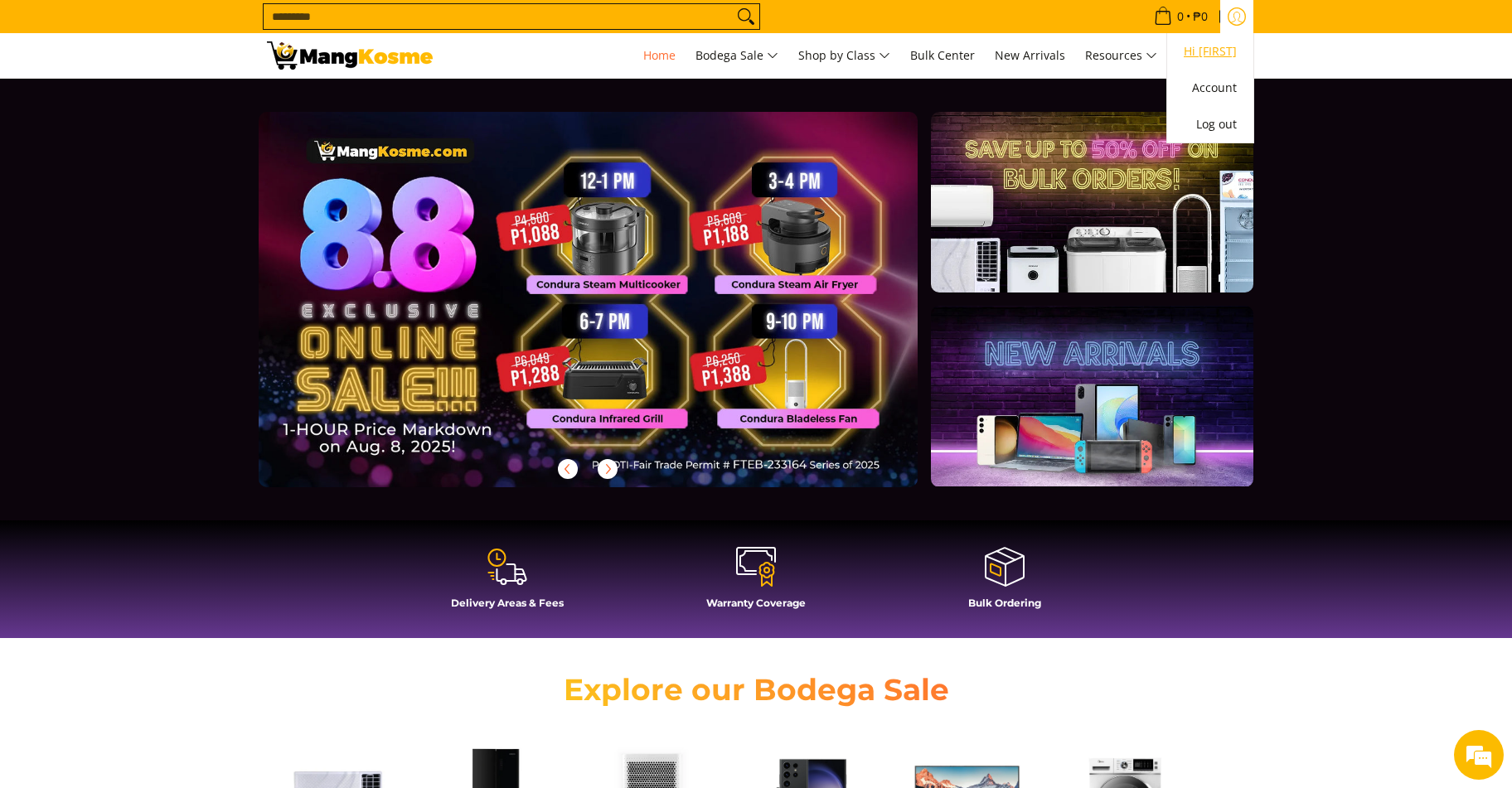 click on "Hi
[FIRST]" at bounding box center (1210, 51) 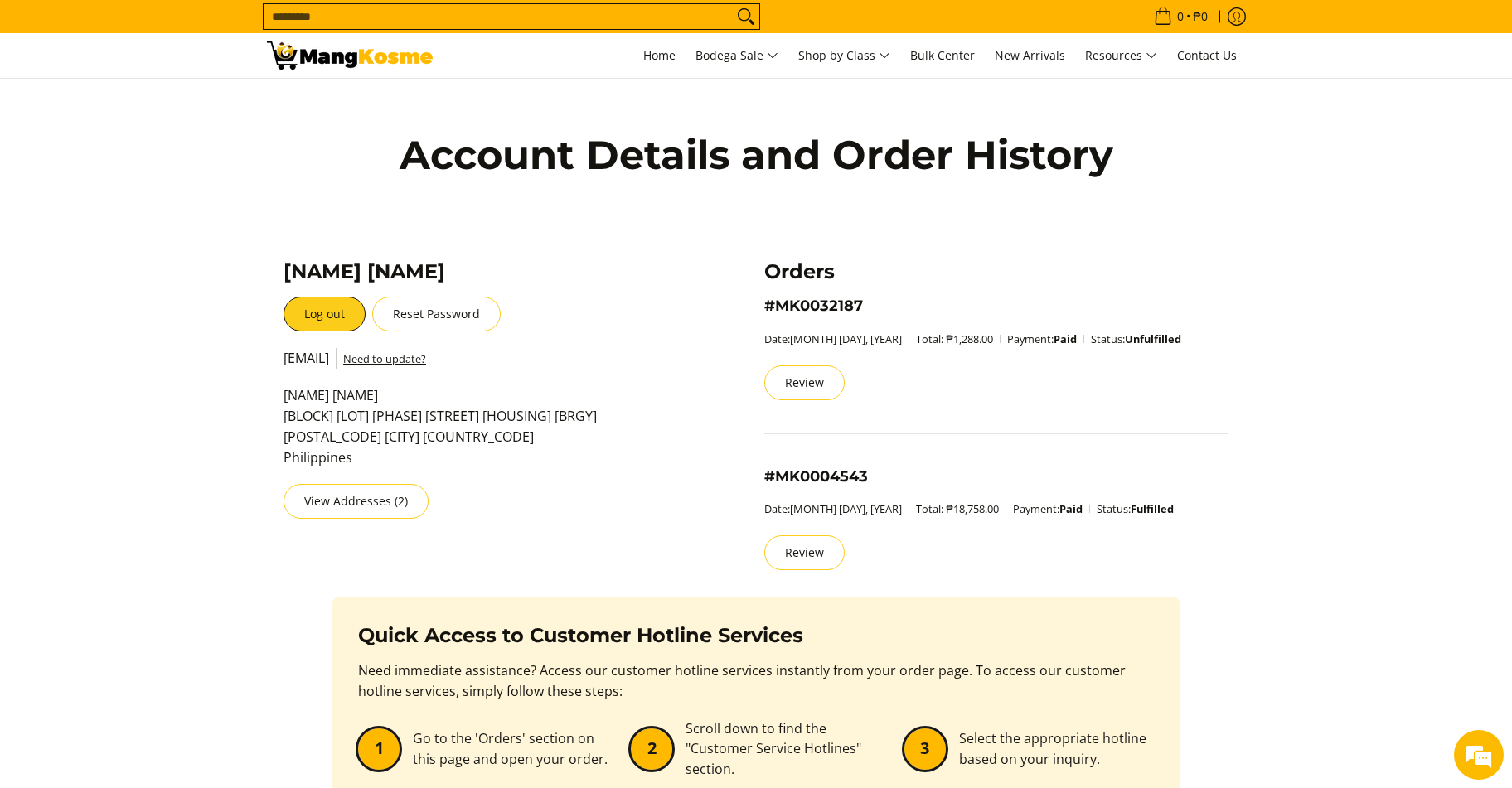 scroll, scrollTop: 0, scrollLeft: 0, axis: both 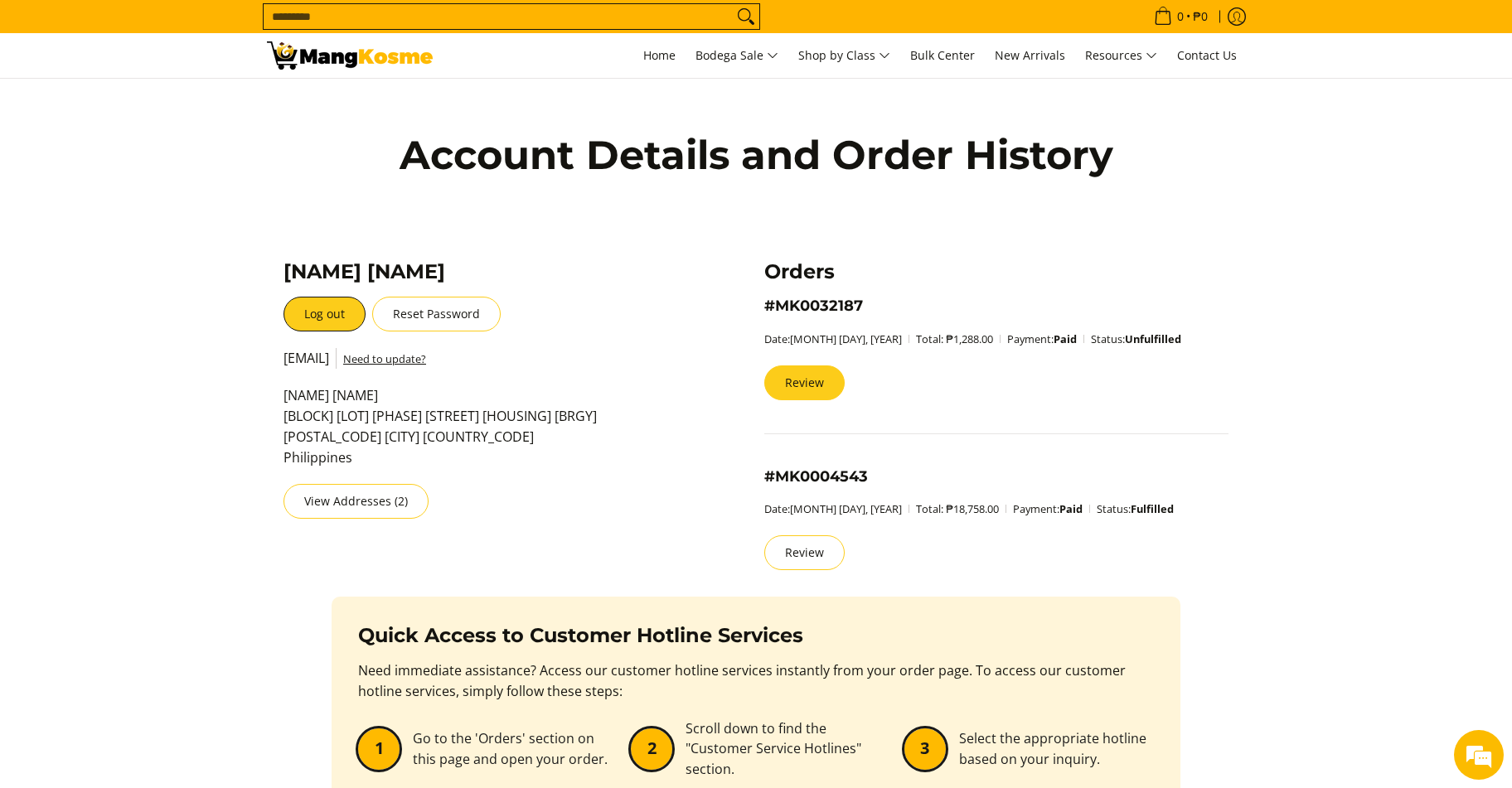 click on "Review" at bounding box center (804, 383) 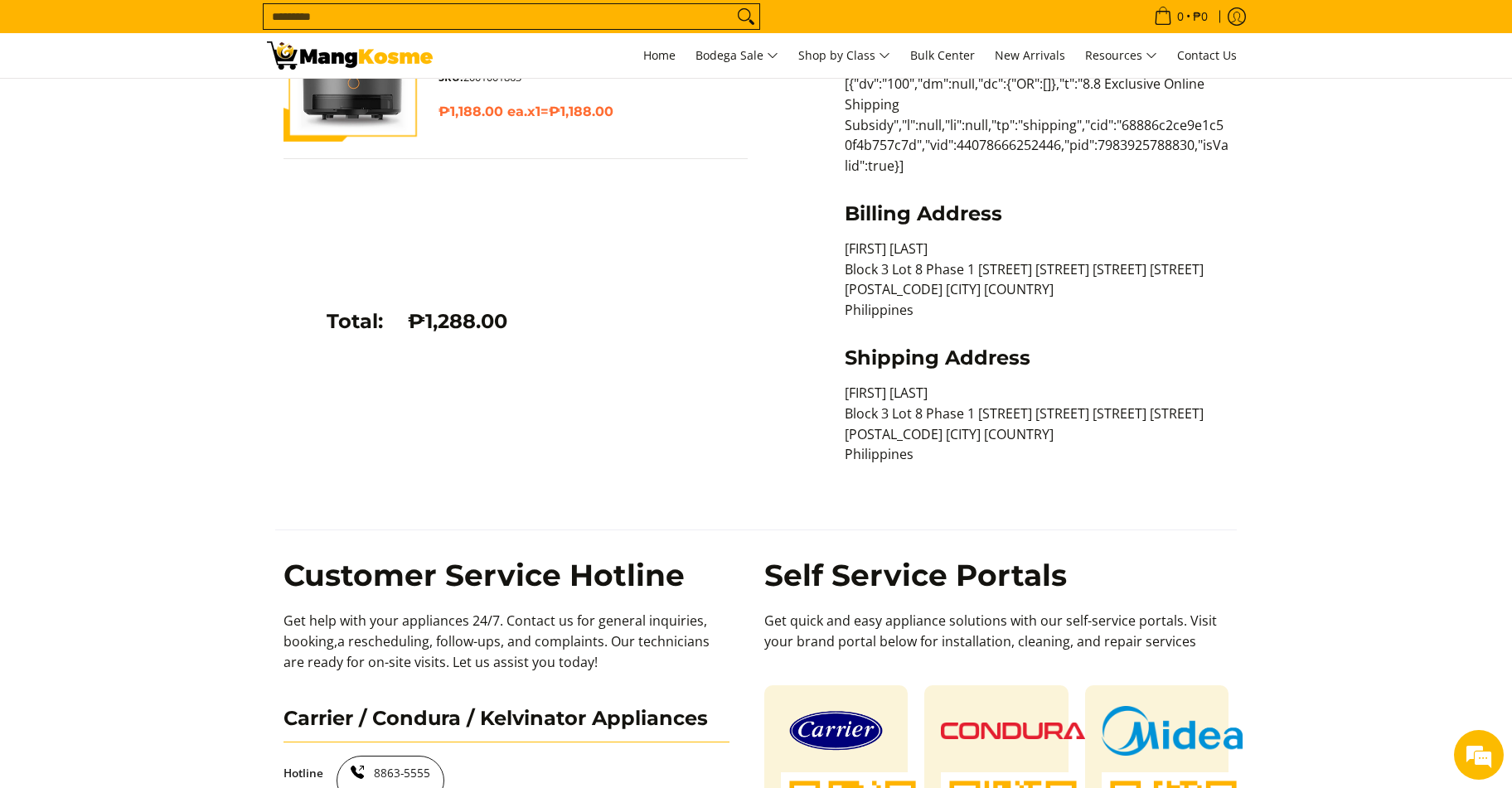 scroll, scrollTop: 0, scrollLeft: 0, axis: both 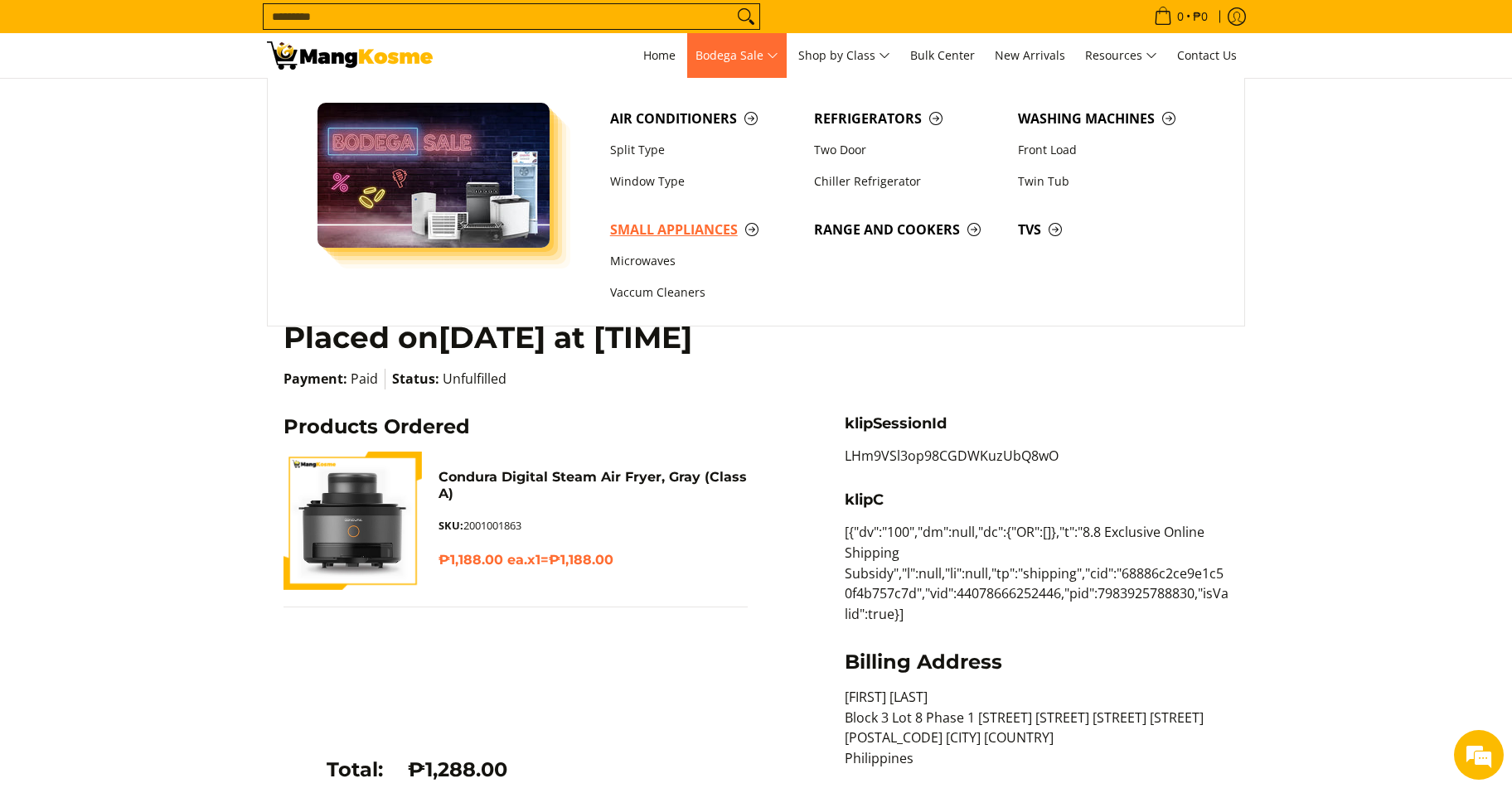 click on "Small Appliances" at bounding box center [704, 230] 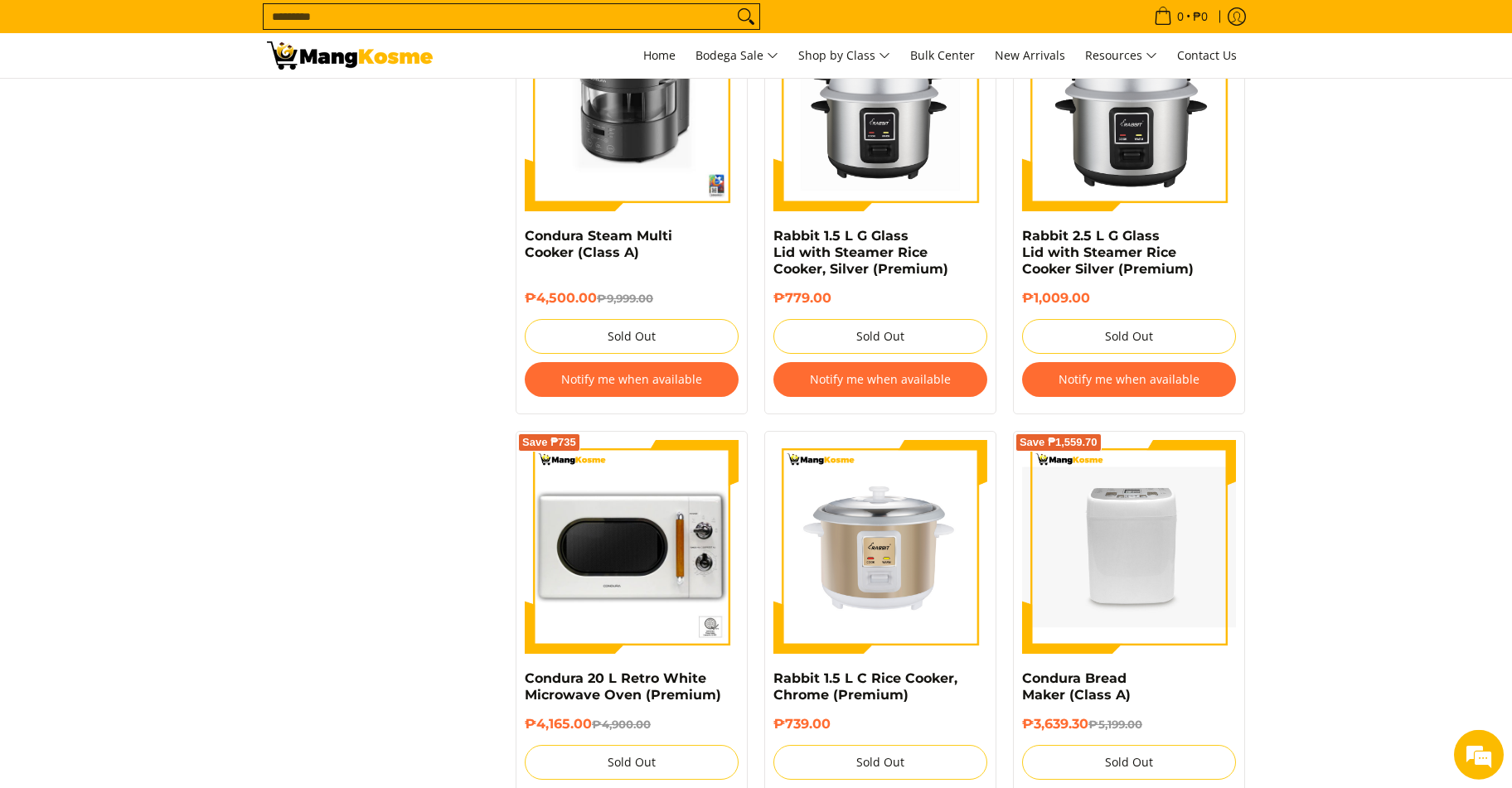 scroll, scrollTop: 2871, scrollLeft: 0, axis: vertical 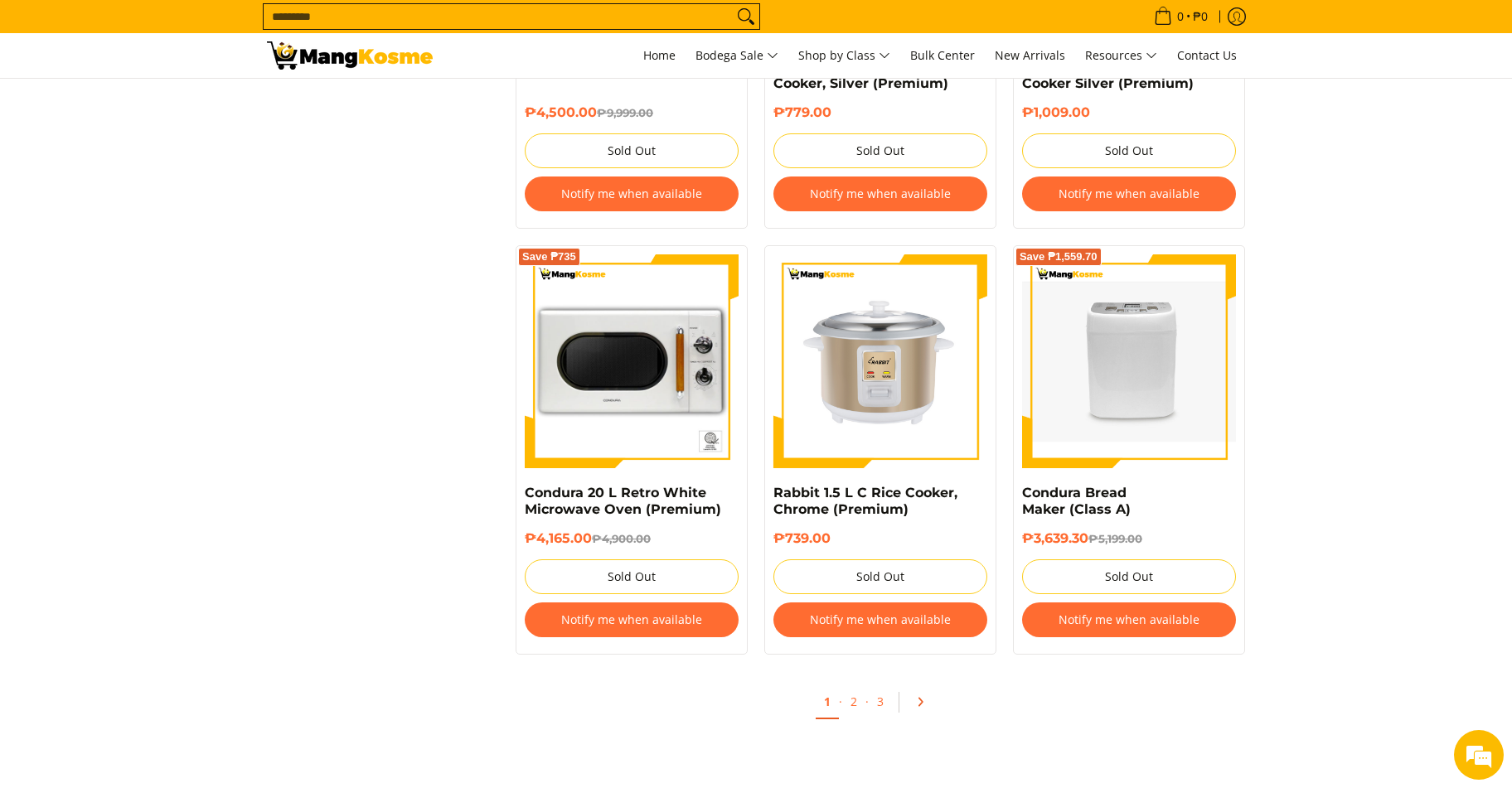click at bounding box center [926, 702] 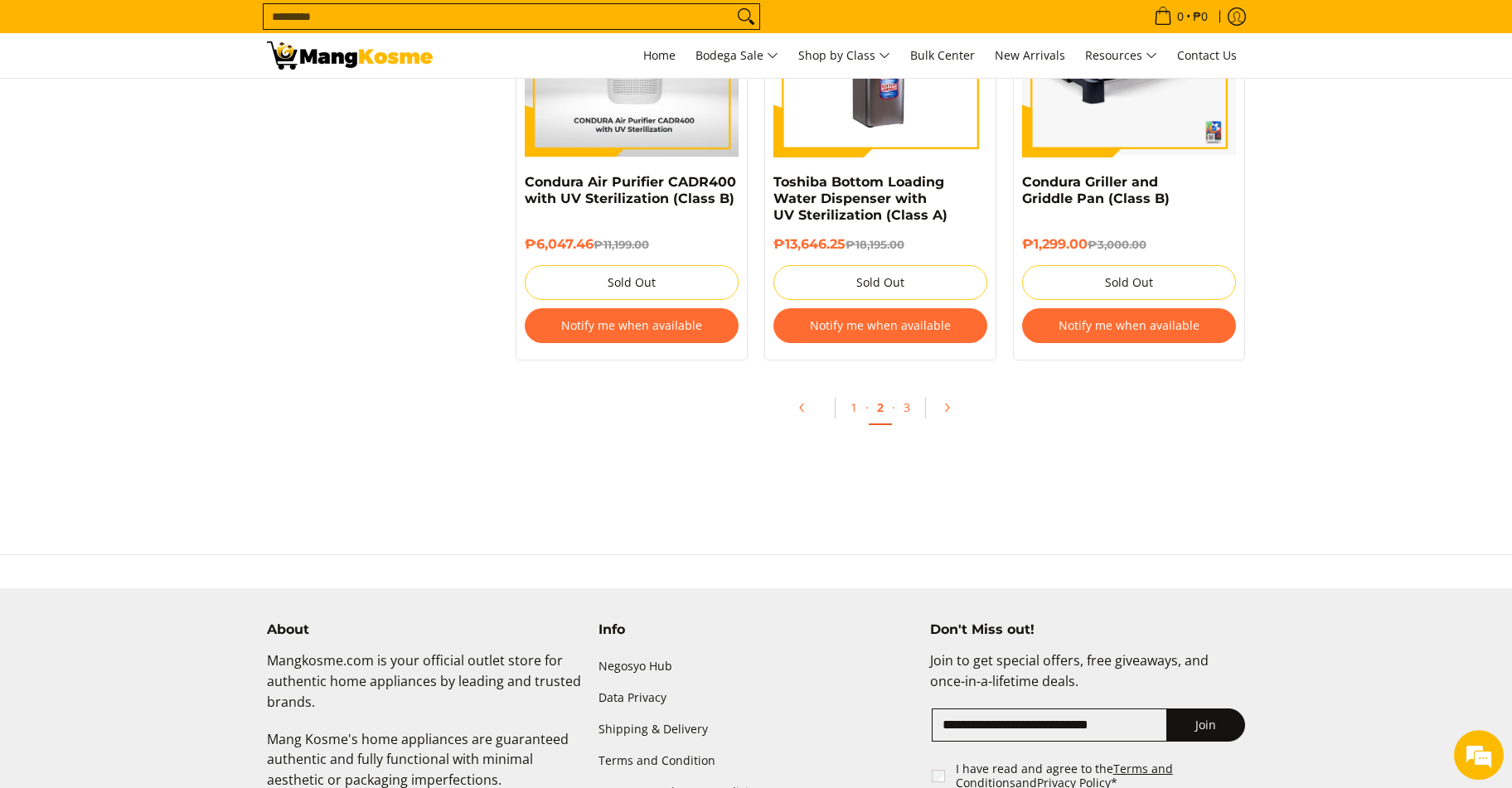 scroll, scrollTop: 3499, scrollLeft: 0, axis: vertical 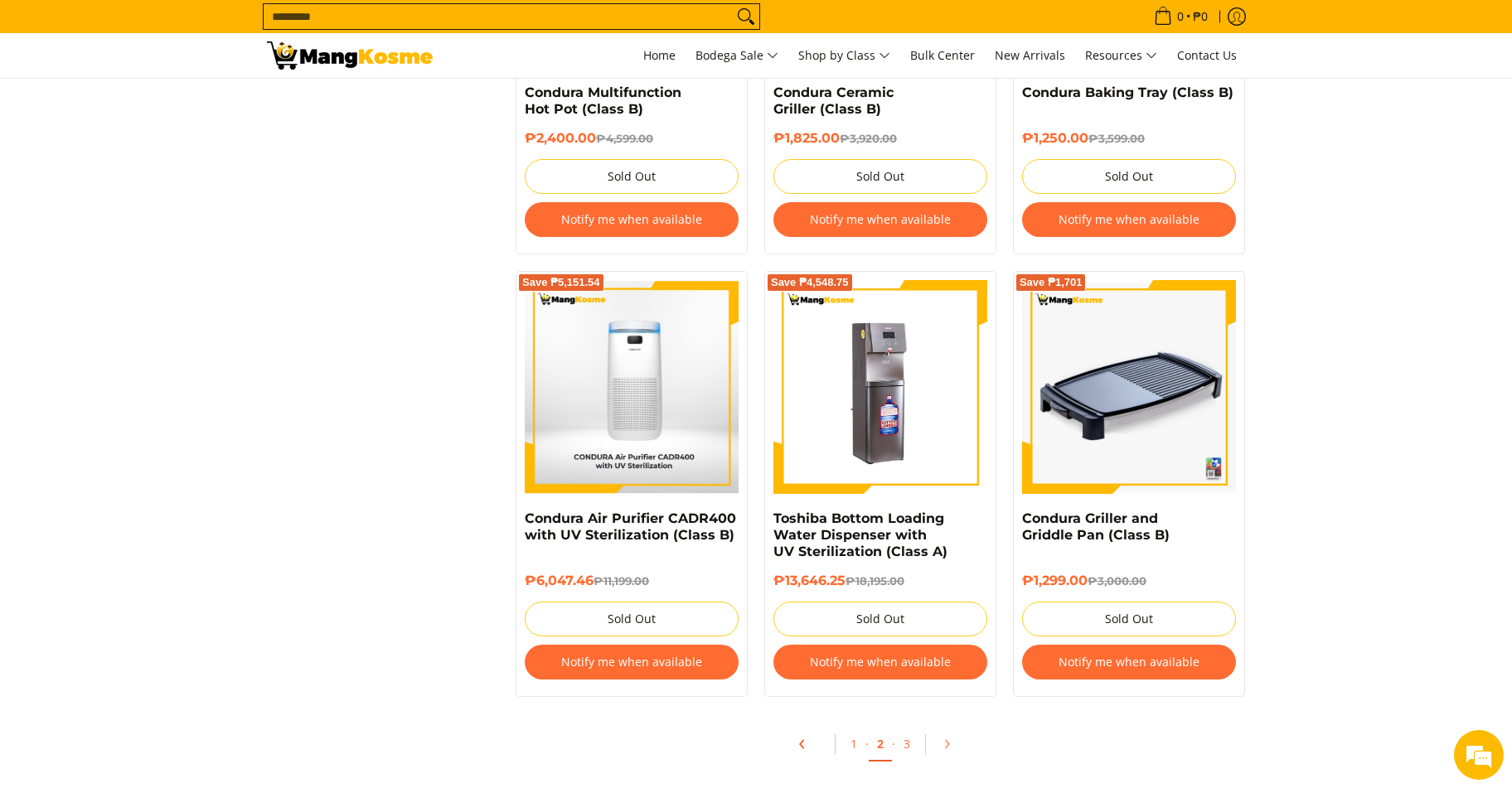 click at bounding box center [808, 744] 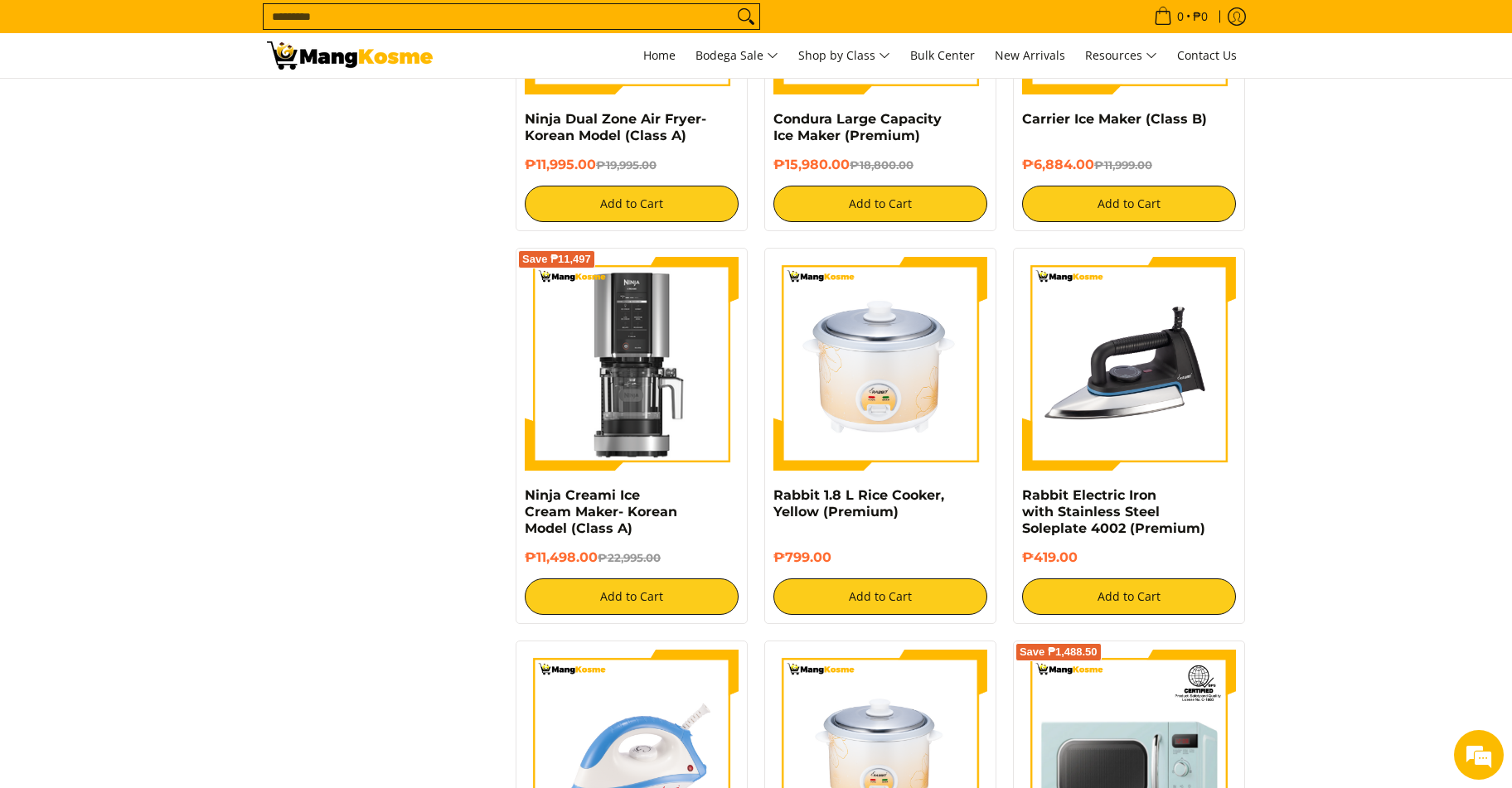 scroll, scrollTop: 1462, scrollLeft: 0, axis: vertical 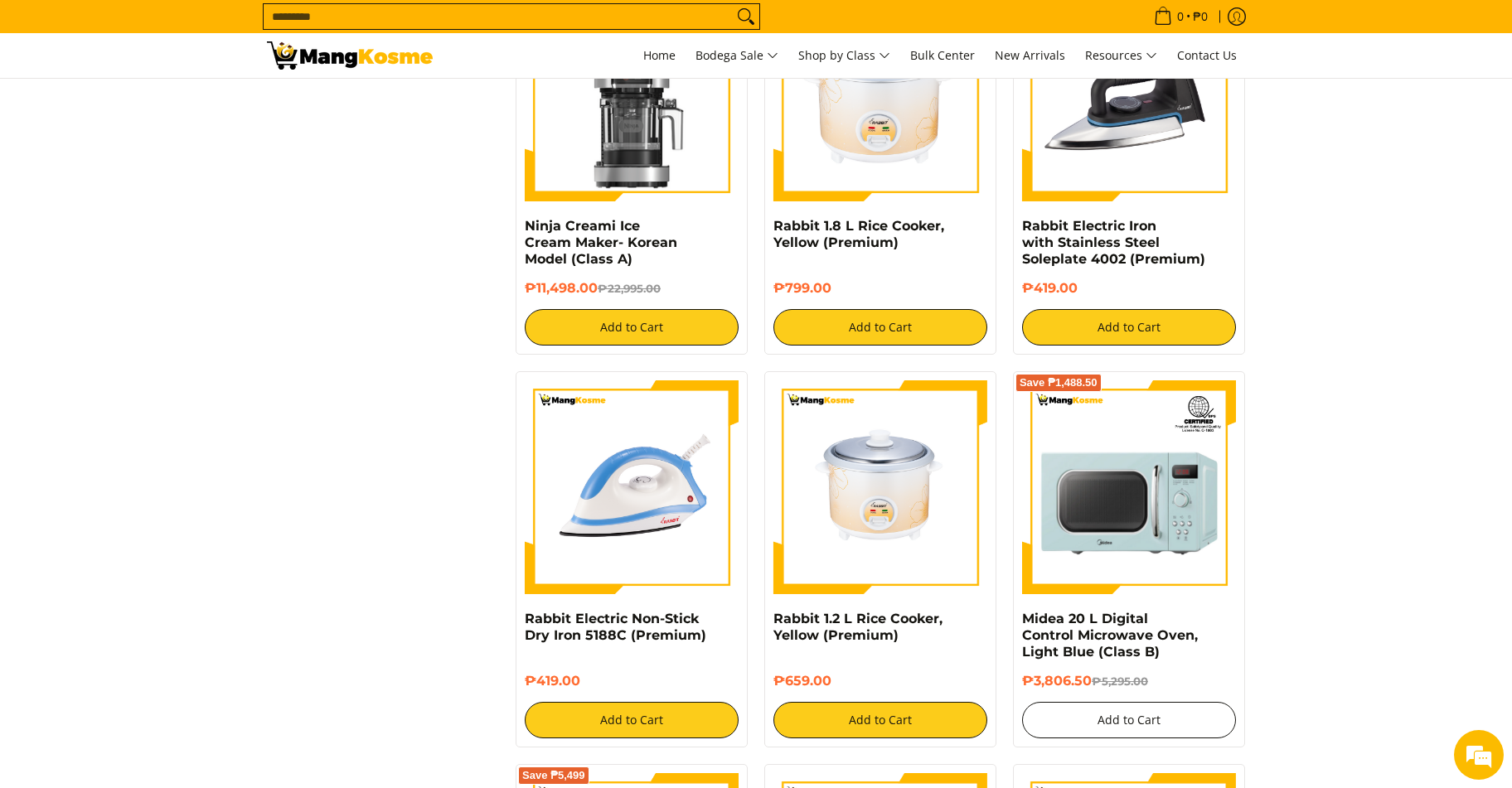 click on "Add to Cart" at bounding box center [1129, 720] 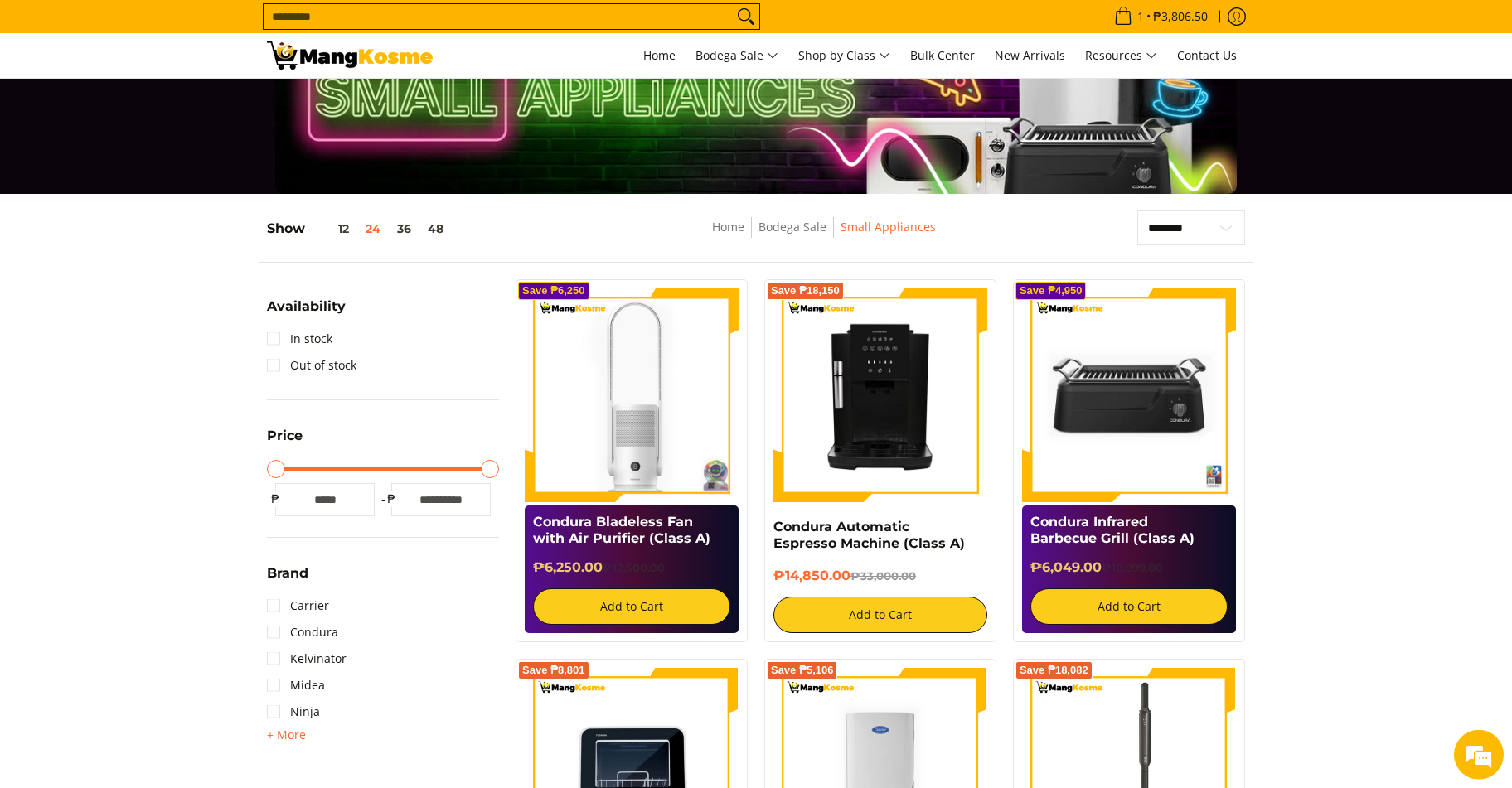 scroll, scrollTop: 0, scrollLeft: 0, axis: both 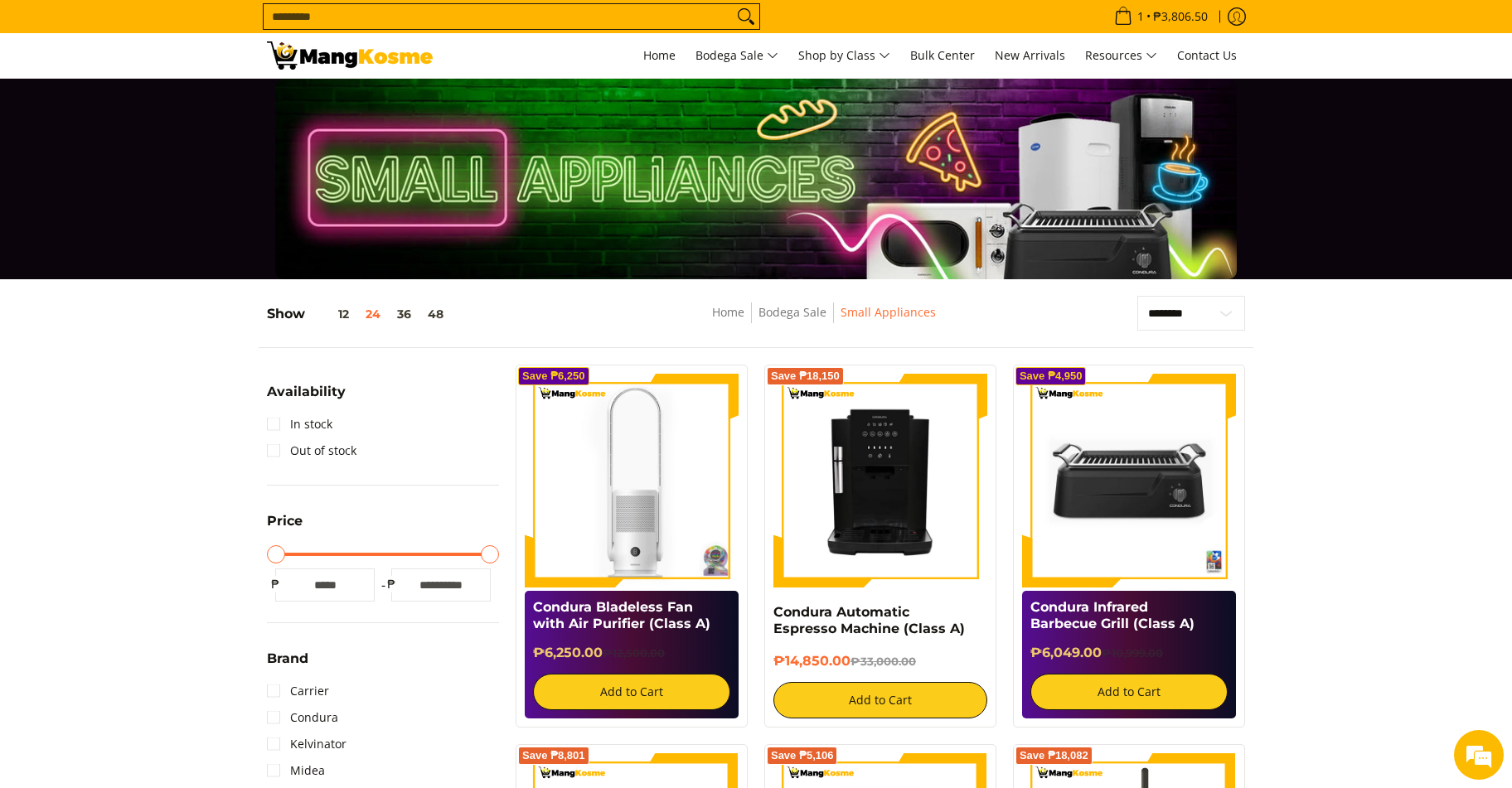 click on "Home" at bounding box center (728, 312) 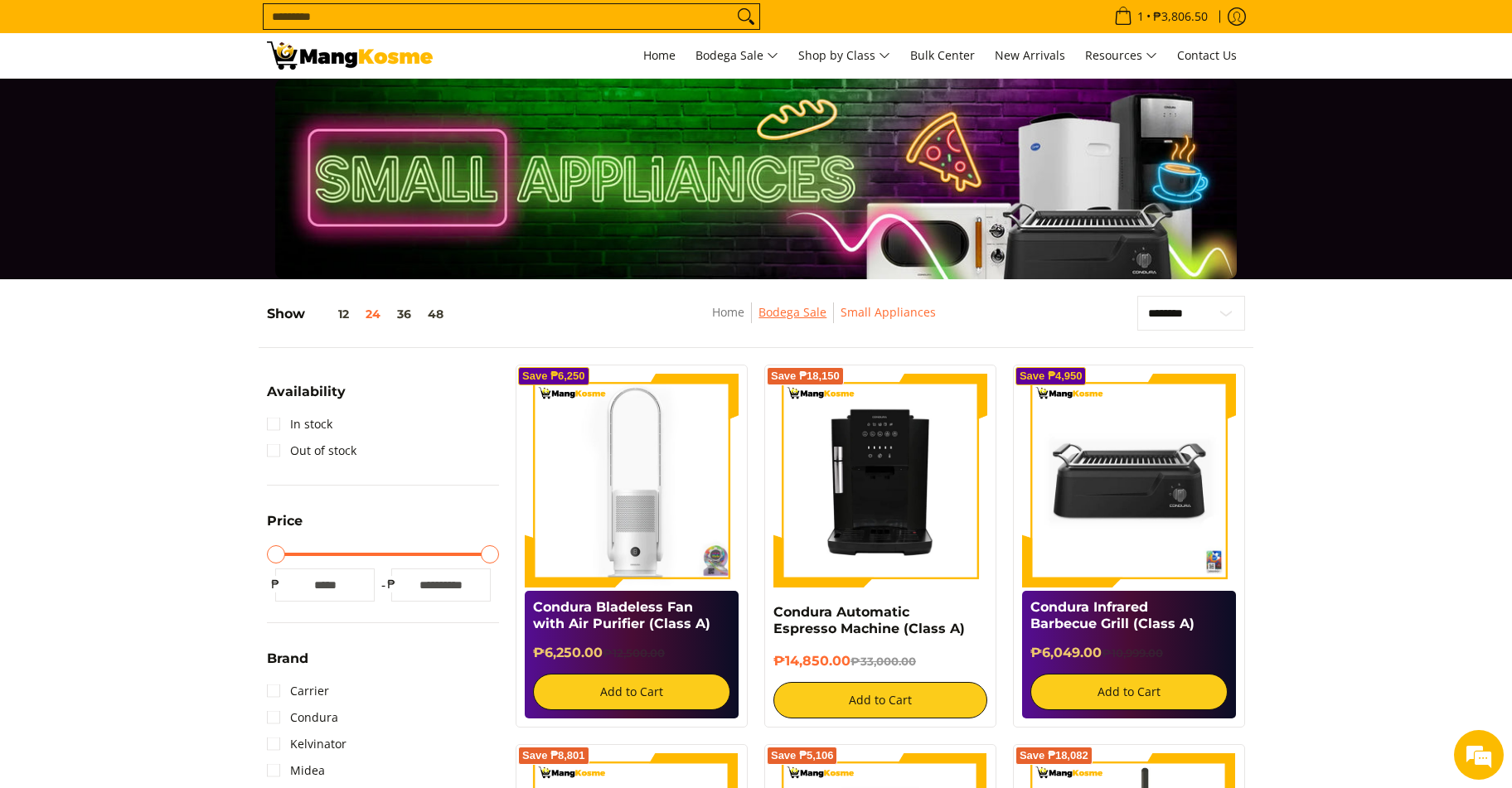 click on "Bodega Sale" at bounding box center (792, 312) 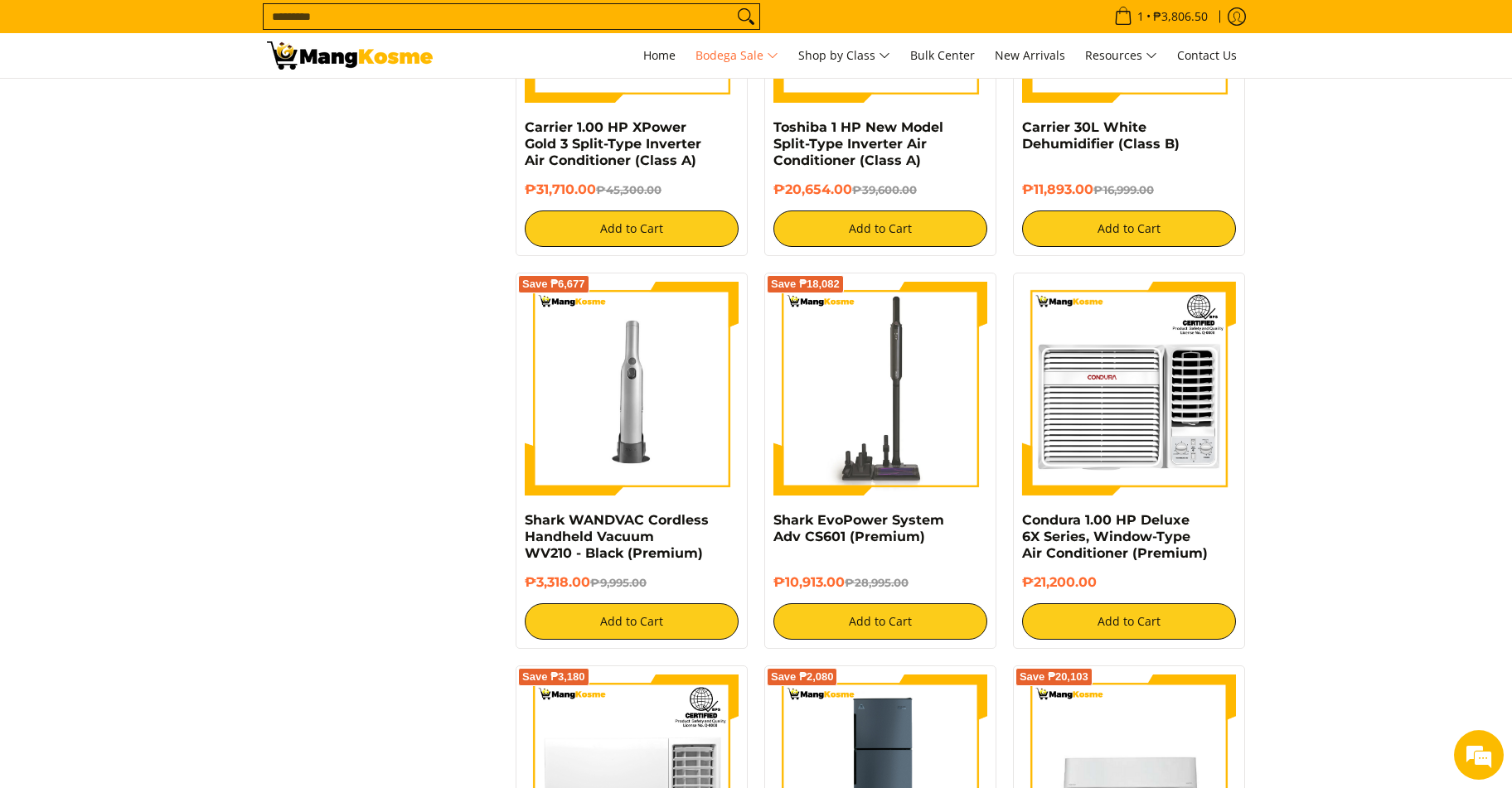 scroll, scrollTop: 2782, scrollLeft: 0, axis: vertical 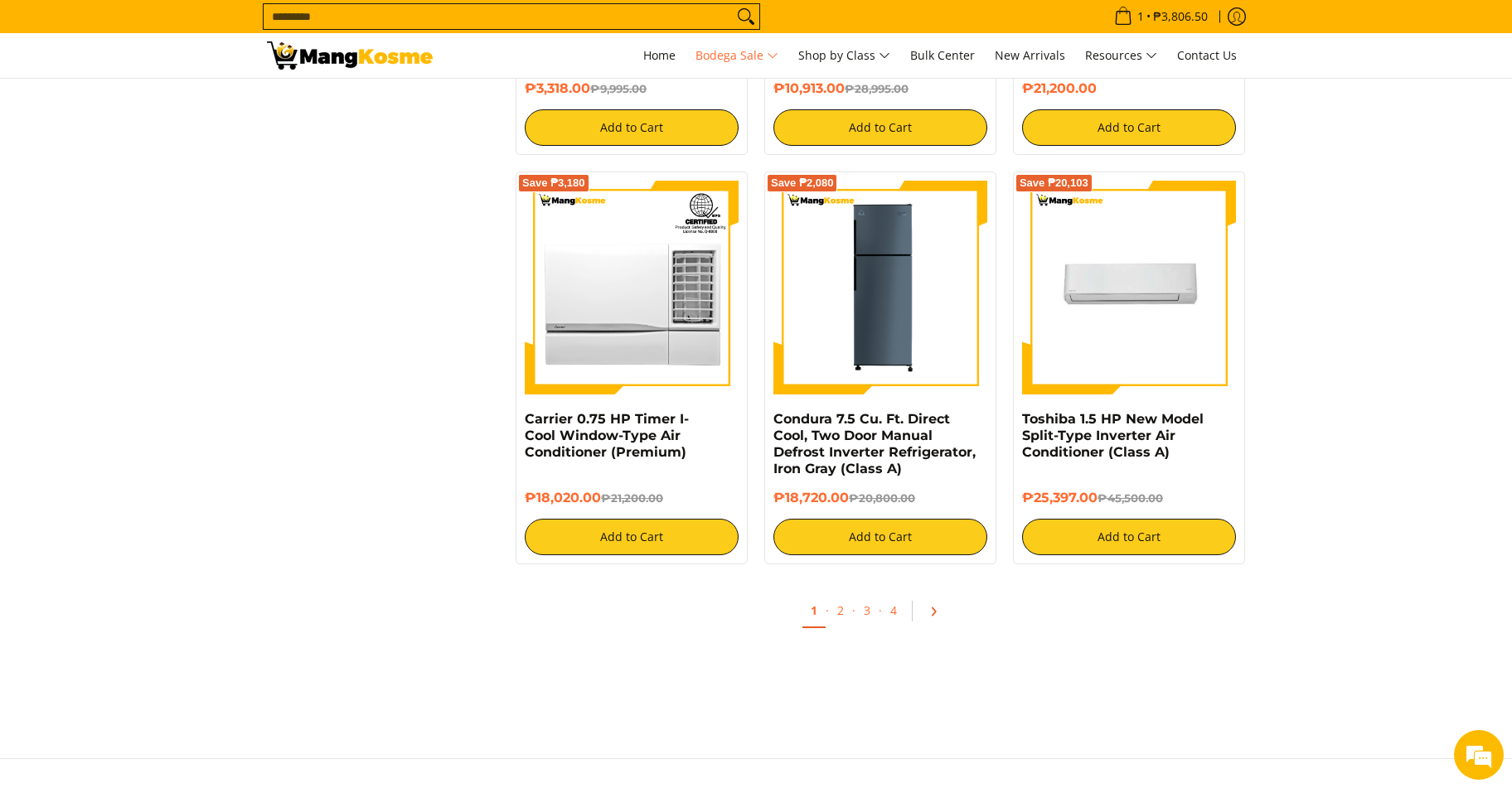 click 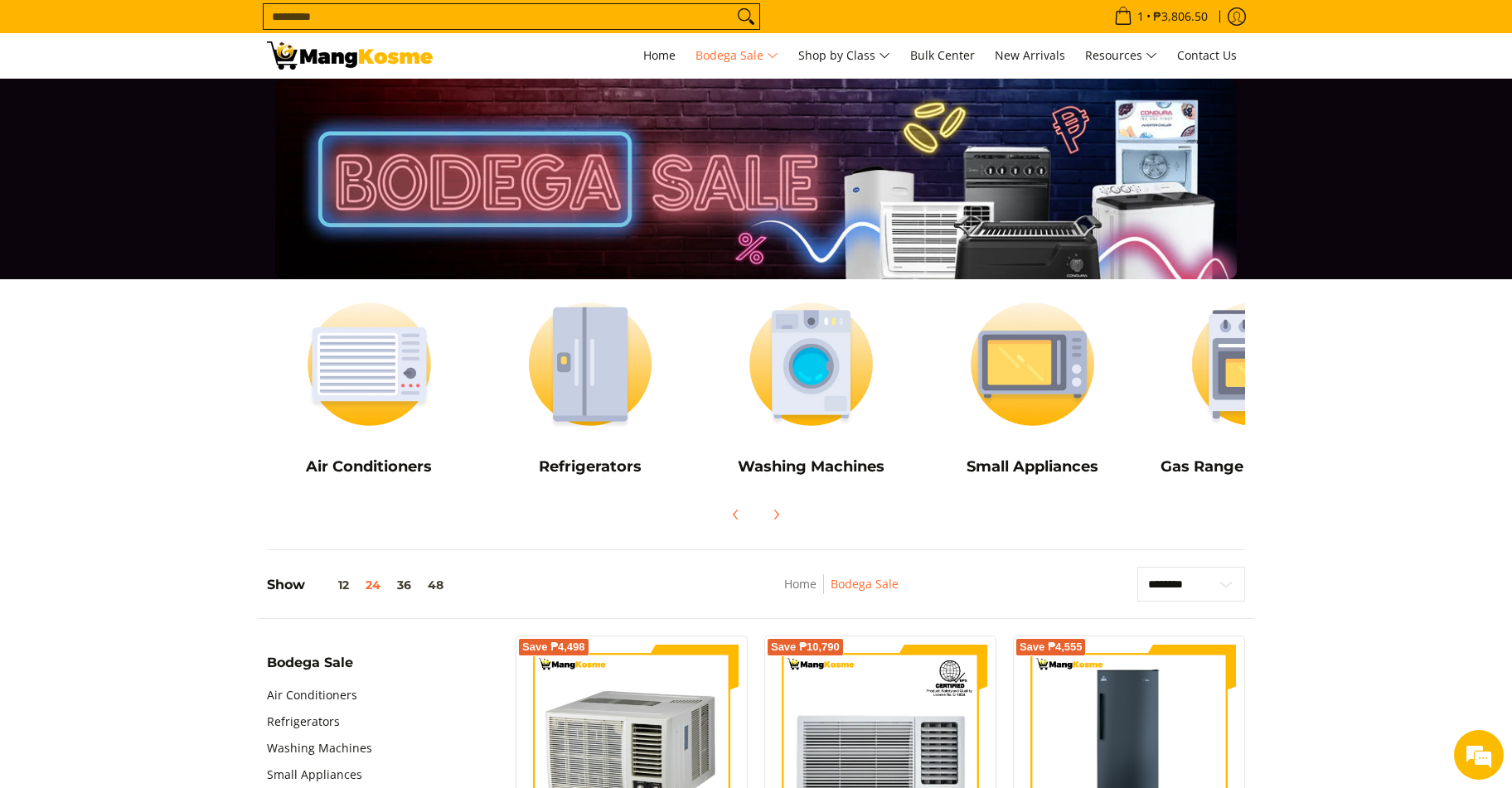 scroll, scrollTop: 0, scrollLeft: 0, axis: both 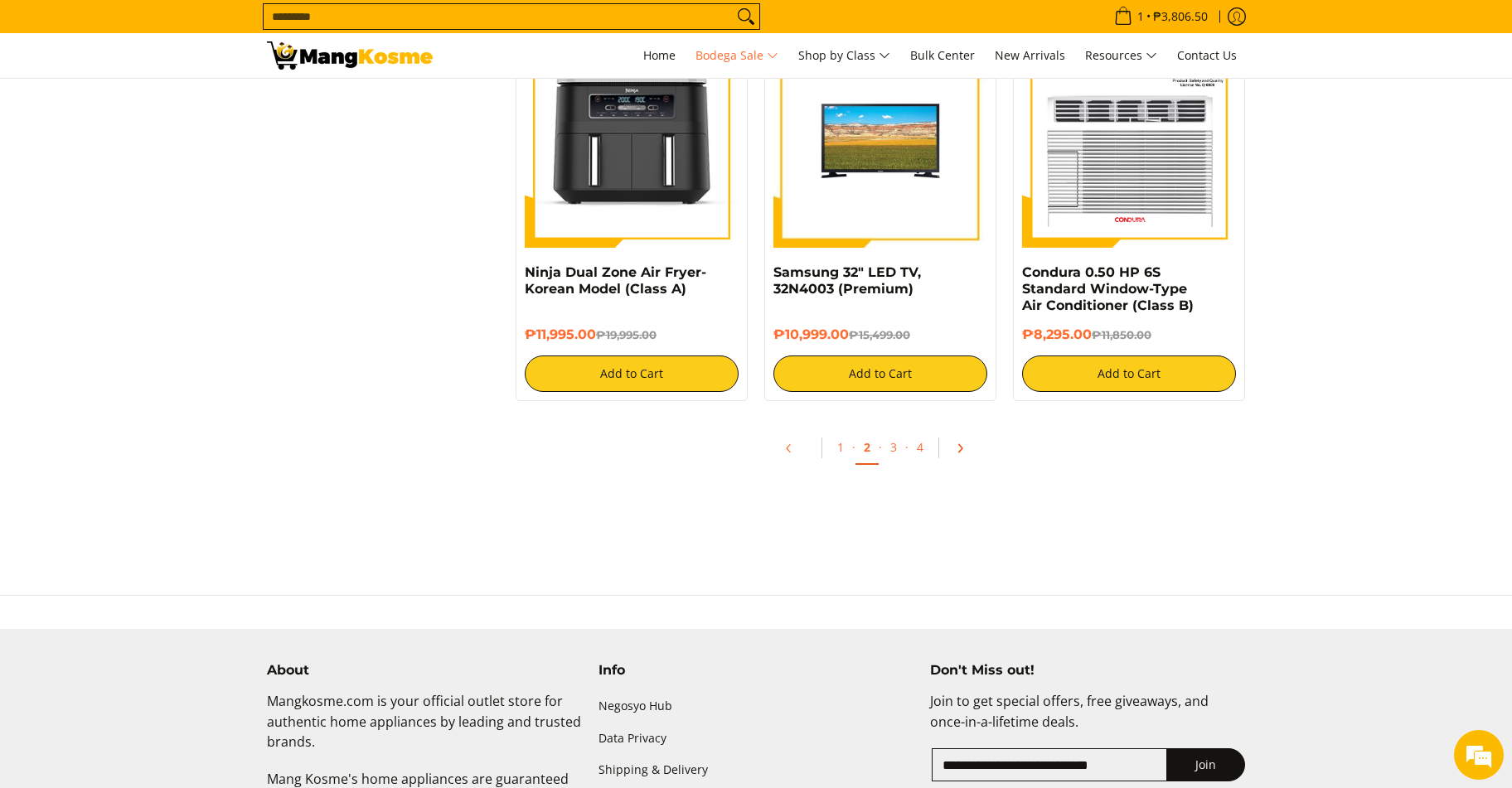 click at bounding box center (966, 448) 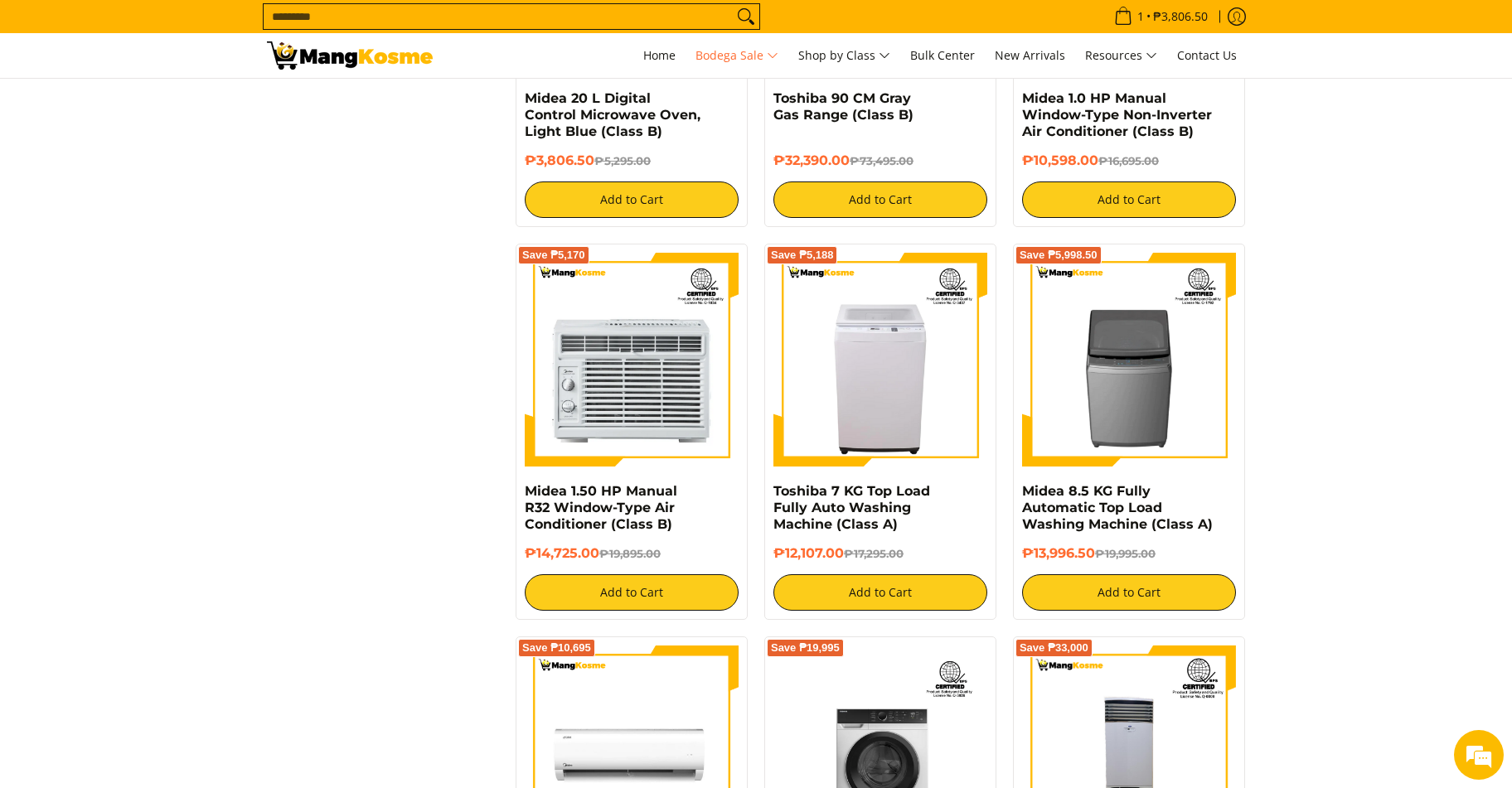 scroll, scrollTop: 3230, scrollLeft: 0, axis: vertical 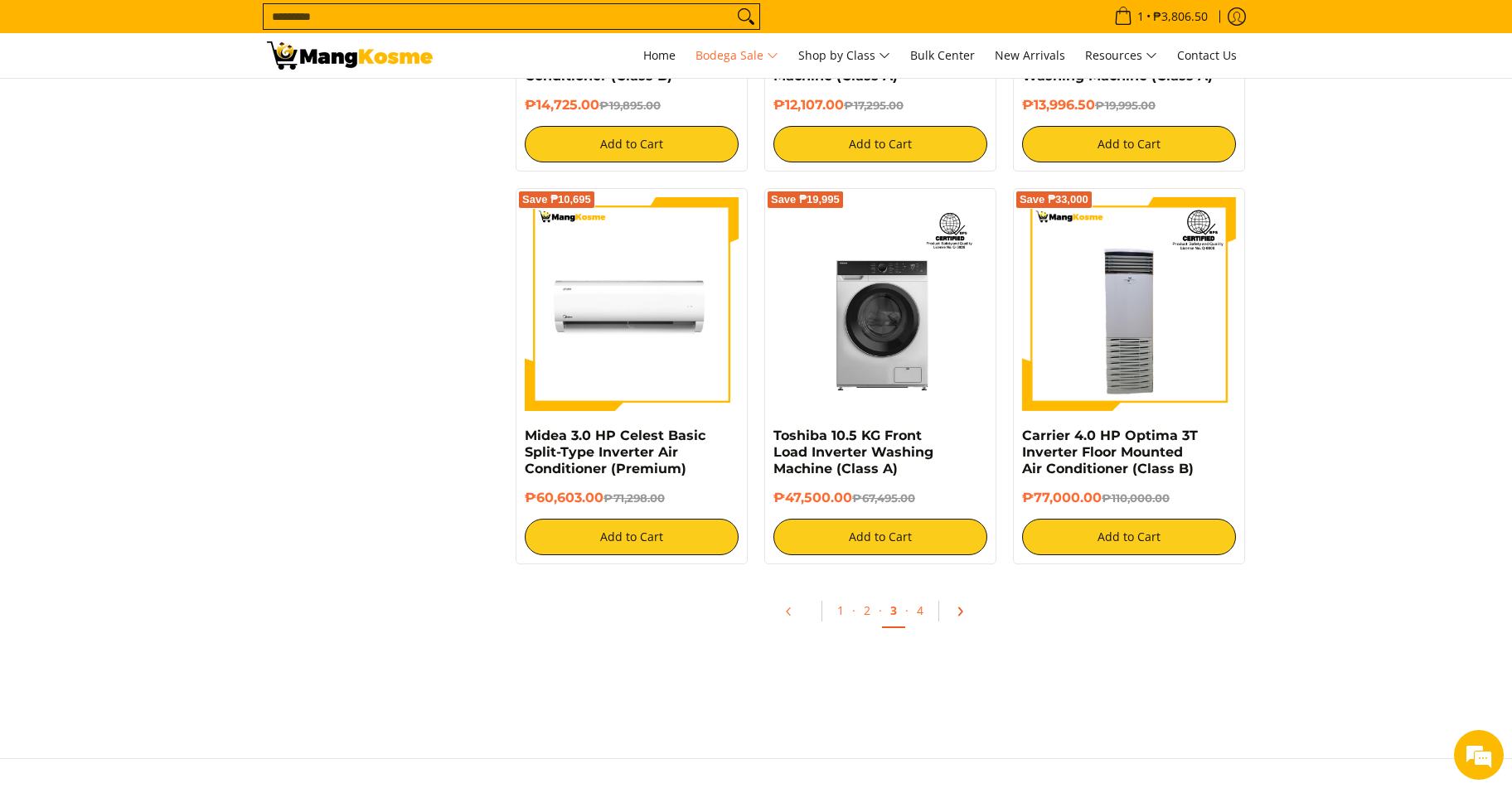click 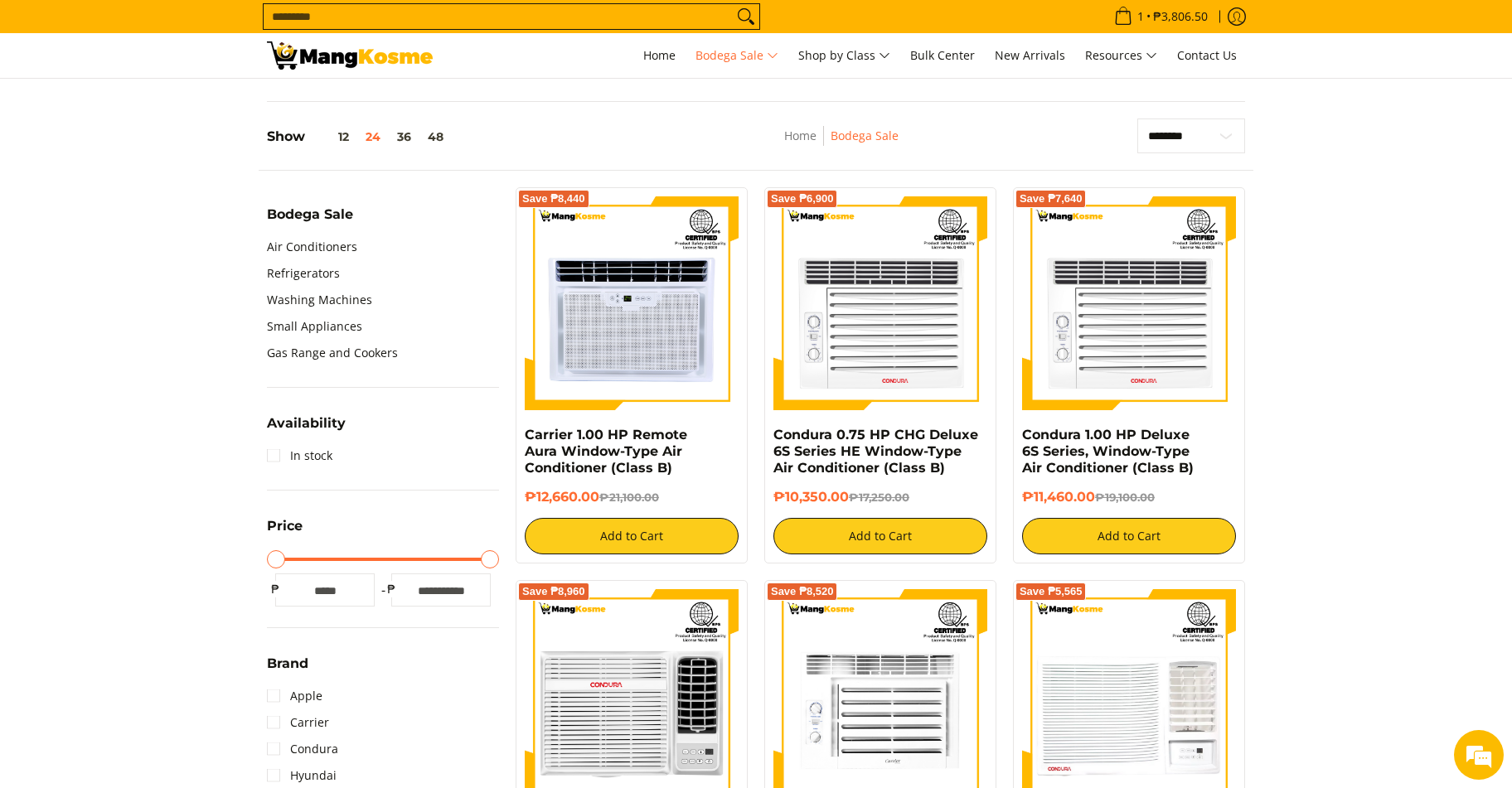 scroll, scrollTop: 0, scrollLeft: 0, axis: both 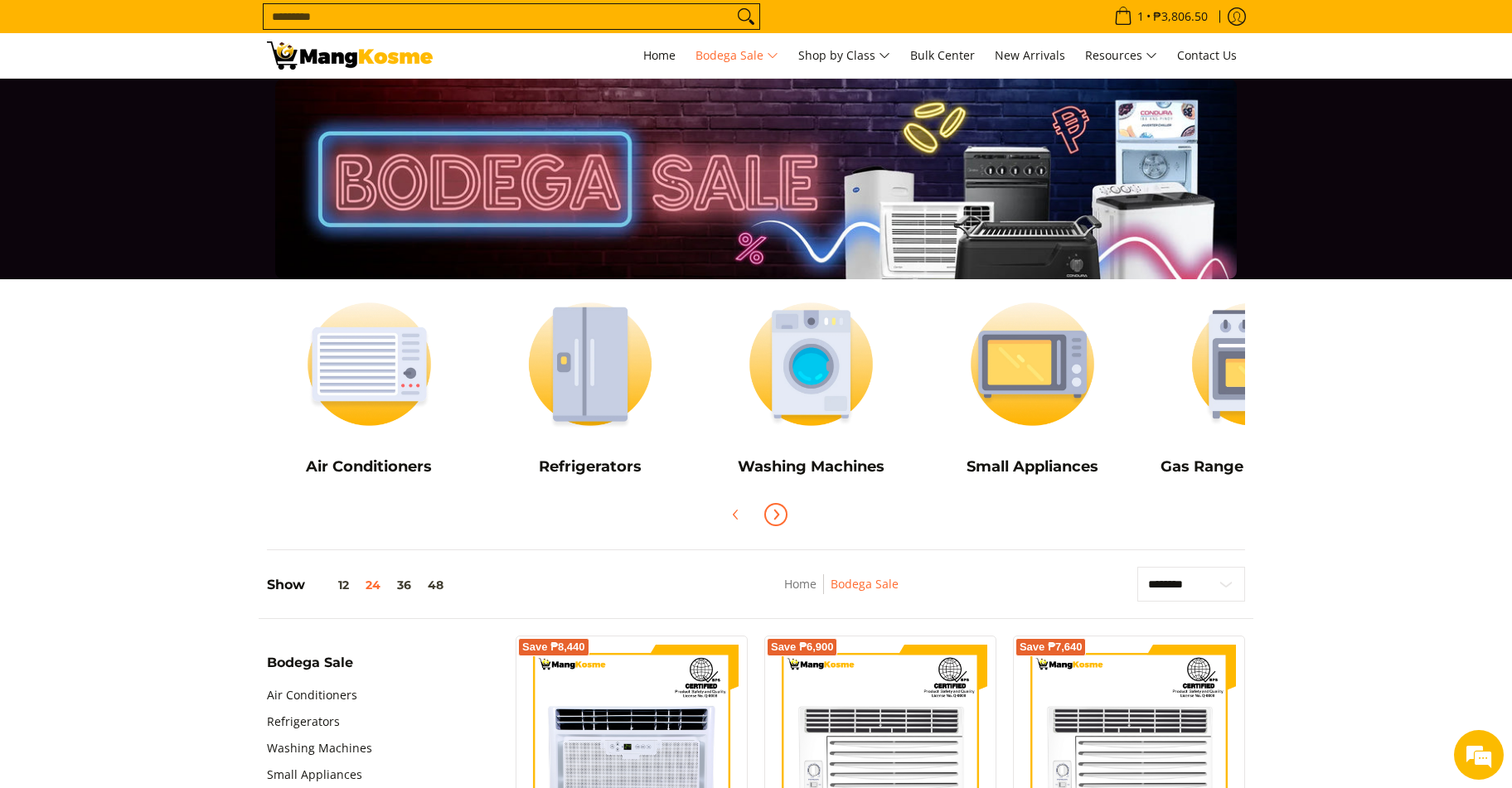 click 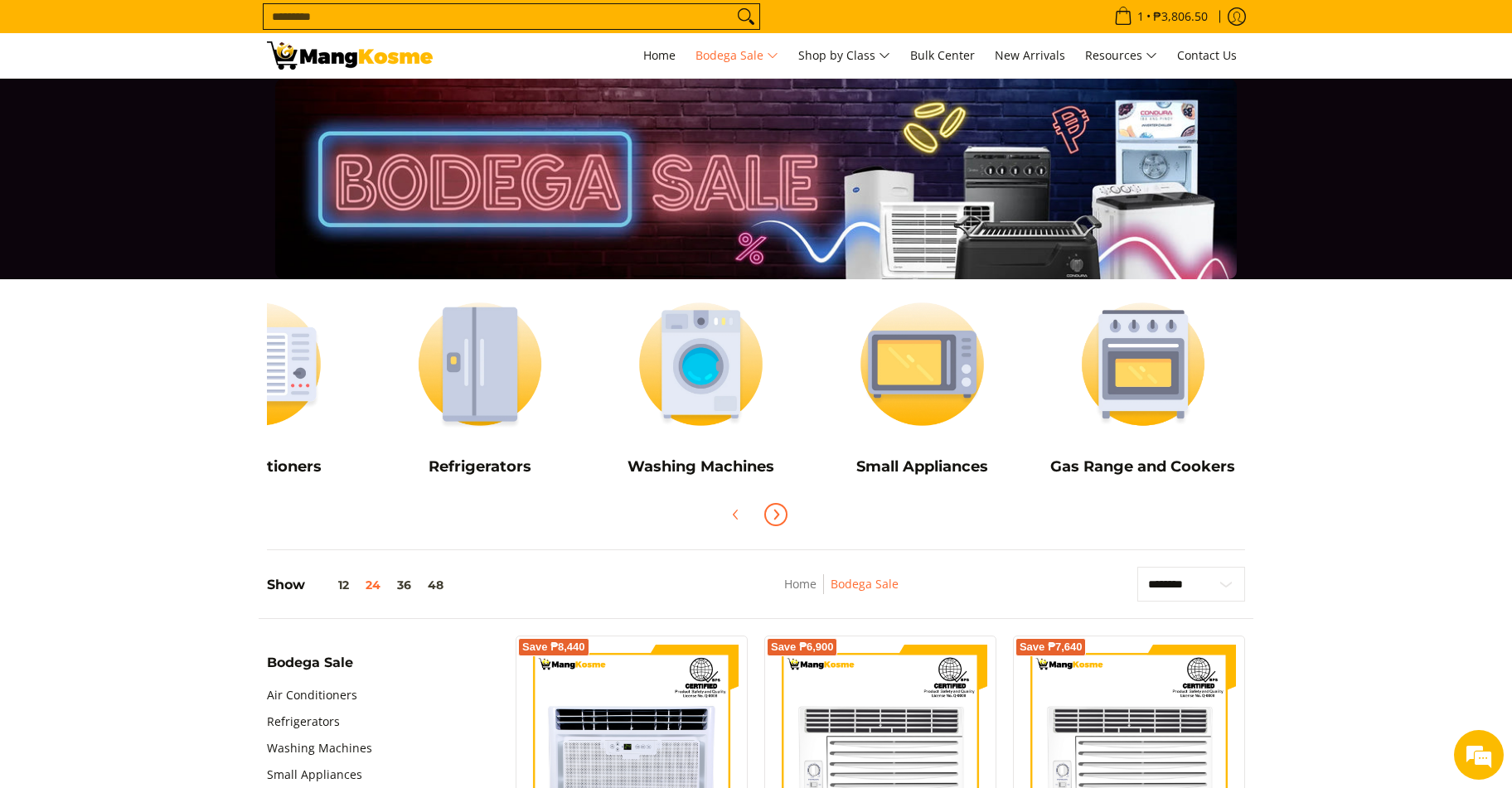 scroll, scrollTop: 0, scrollLeft: 110, axis: horizontal 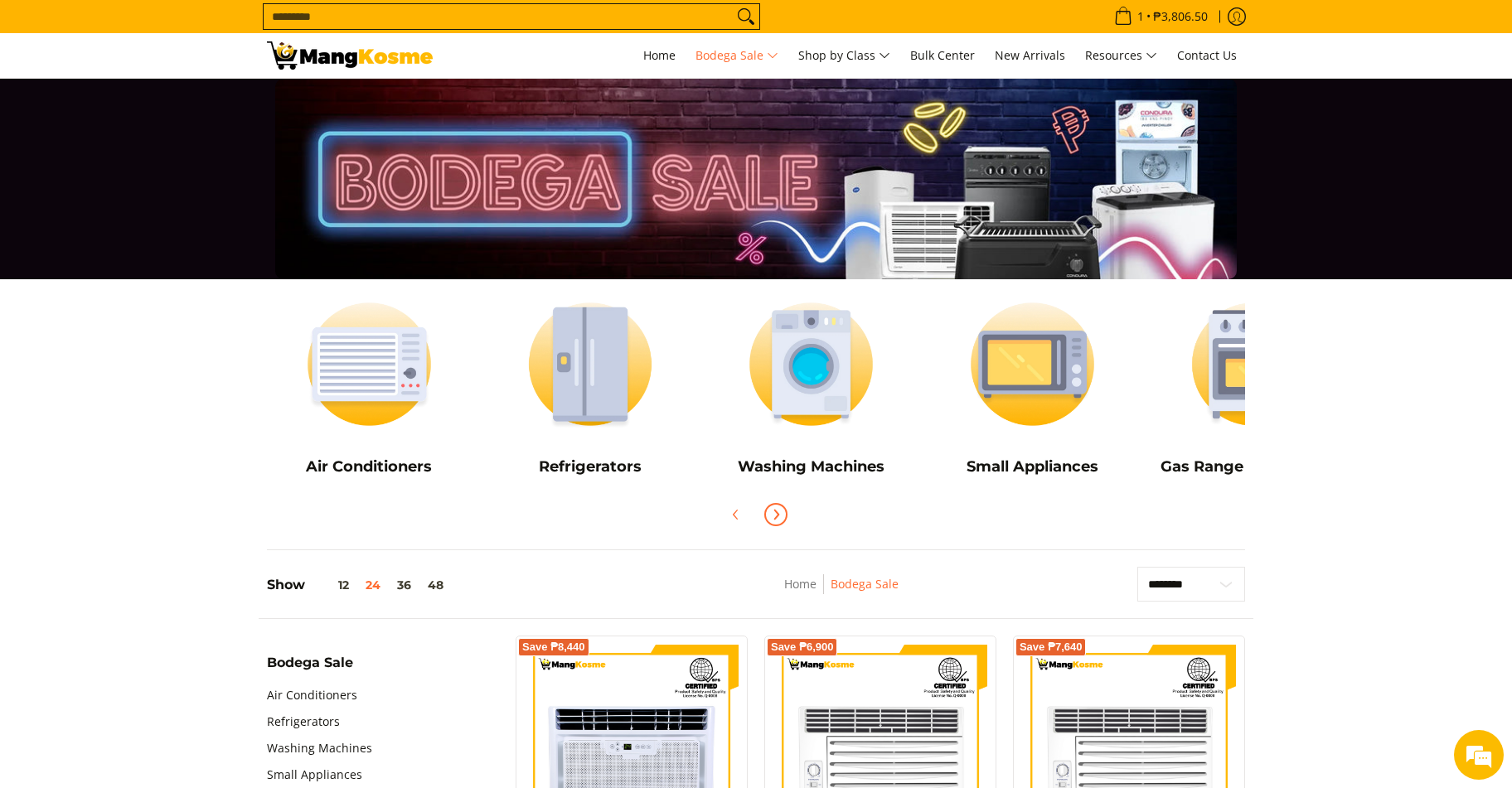 click 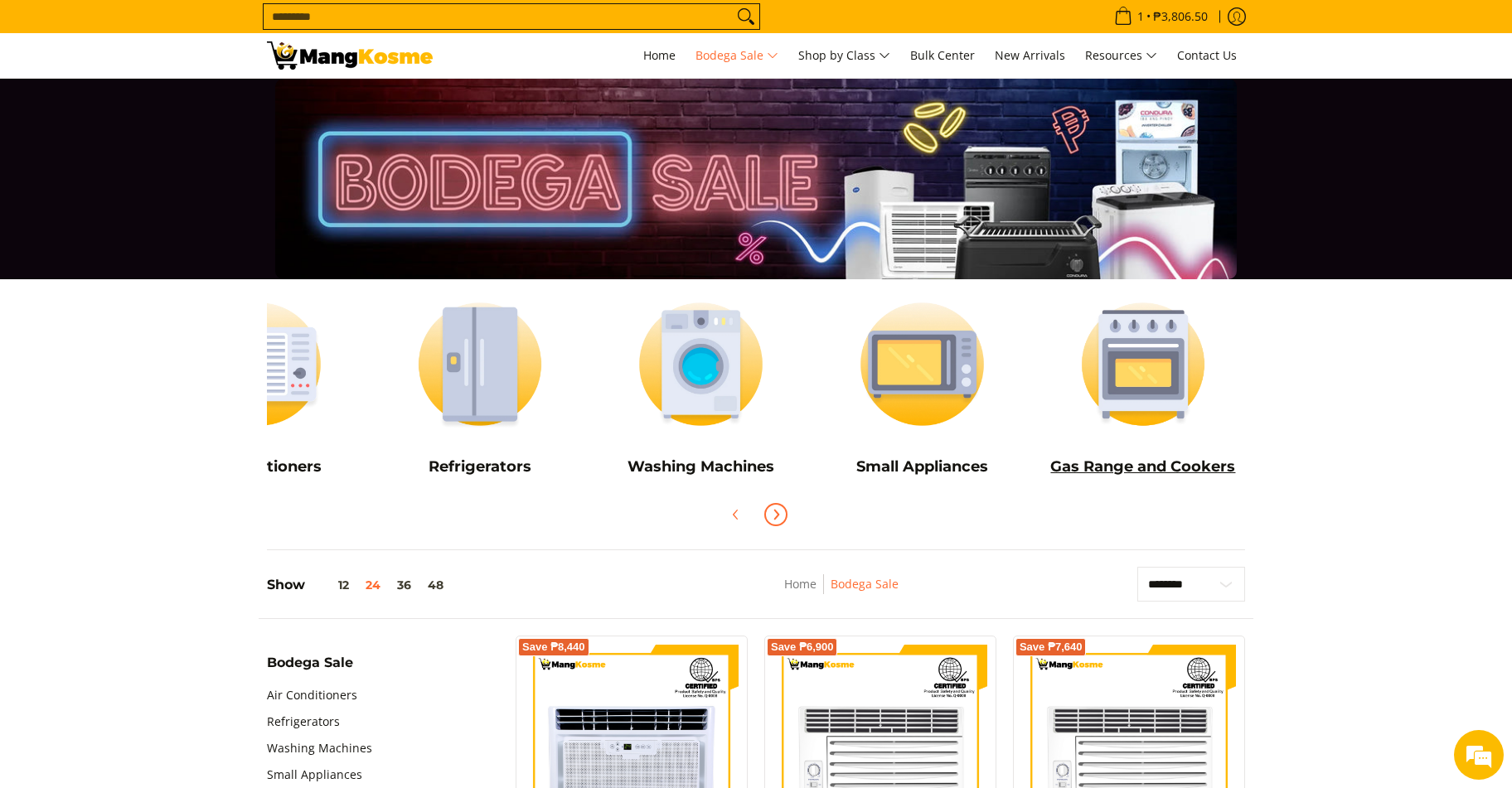 click at bounding box center (1143, 364) 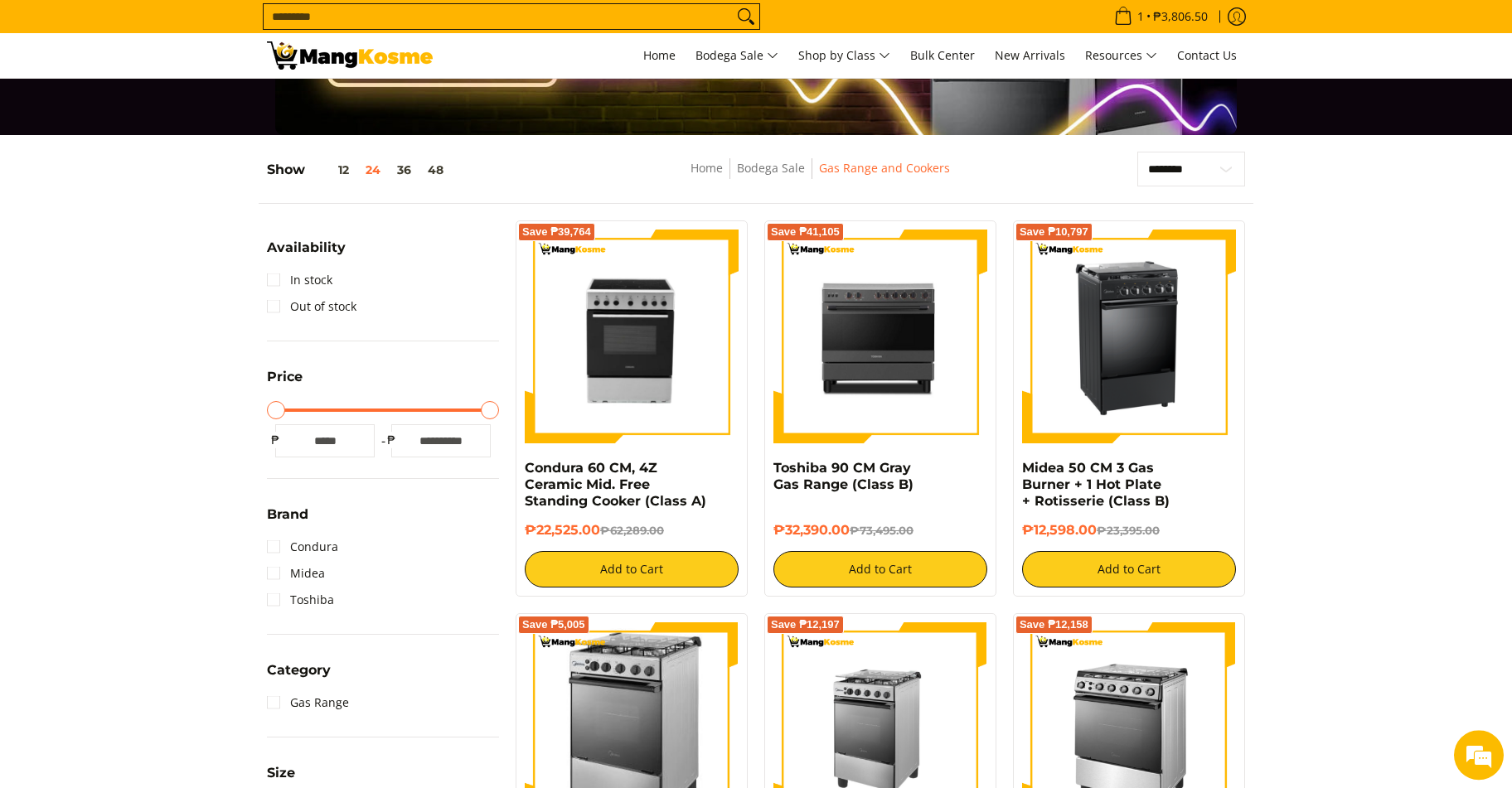 scroll, scrollTop: 179, scrollLeft: 0, axis: vertical 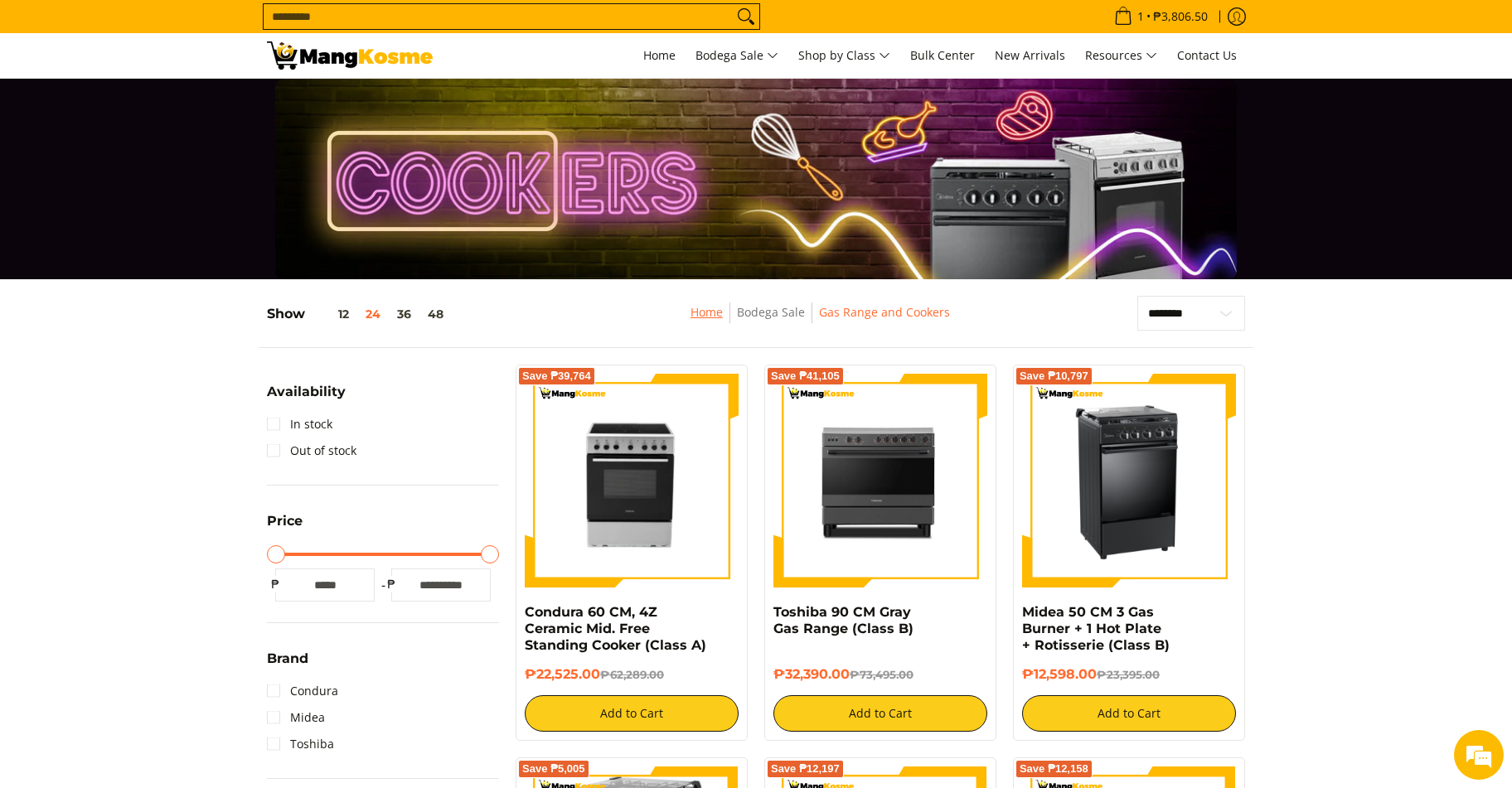 click on "Home" at bounding box center (706, 312) 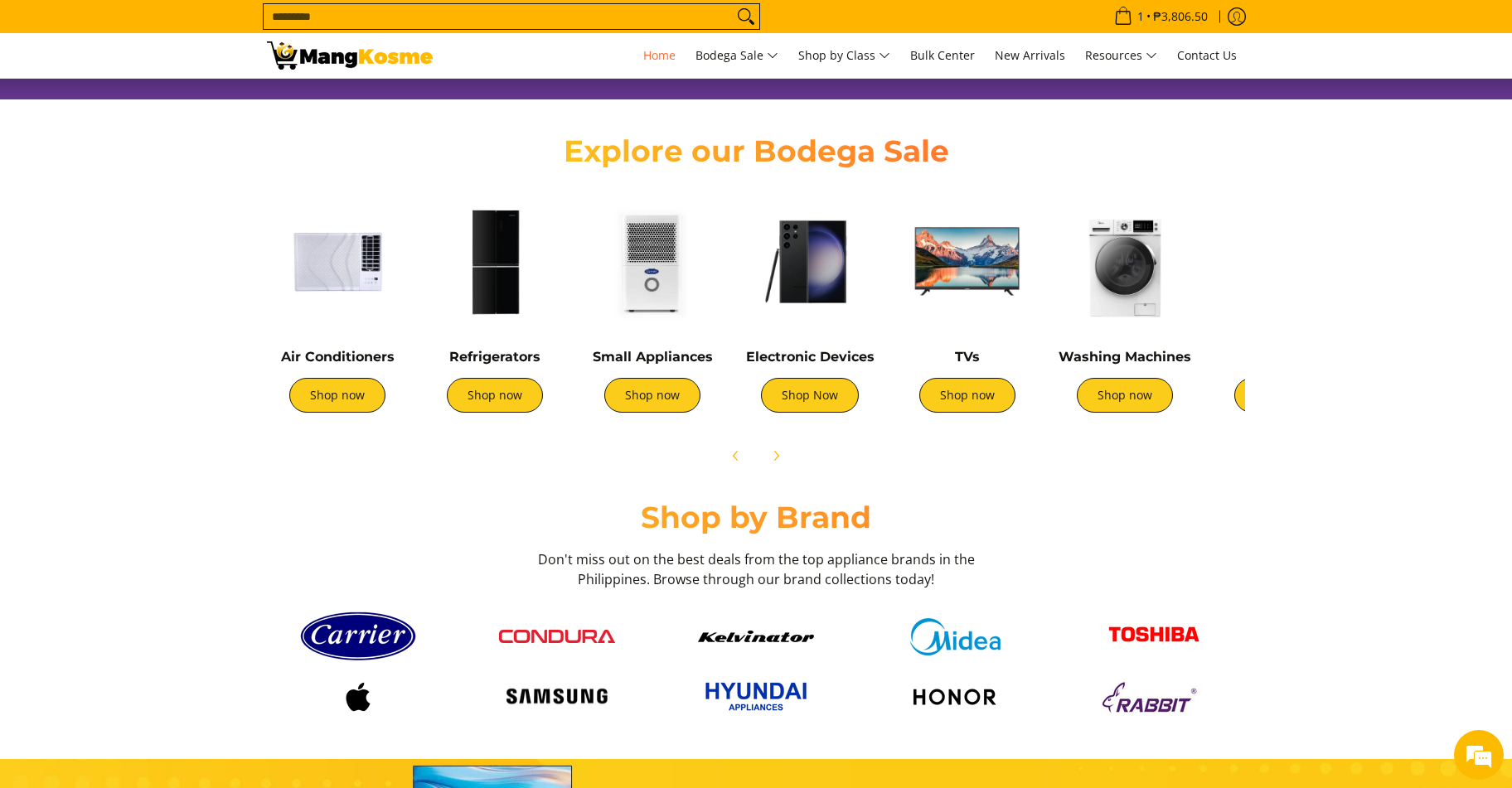 scroll, scrollTop: 539, scrollLeft: 0, axis: vertical 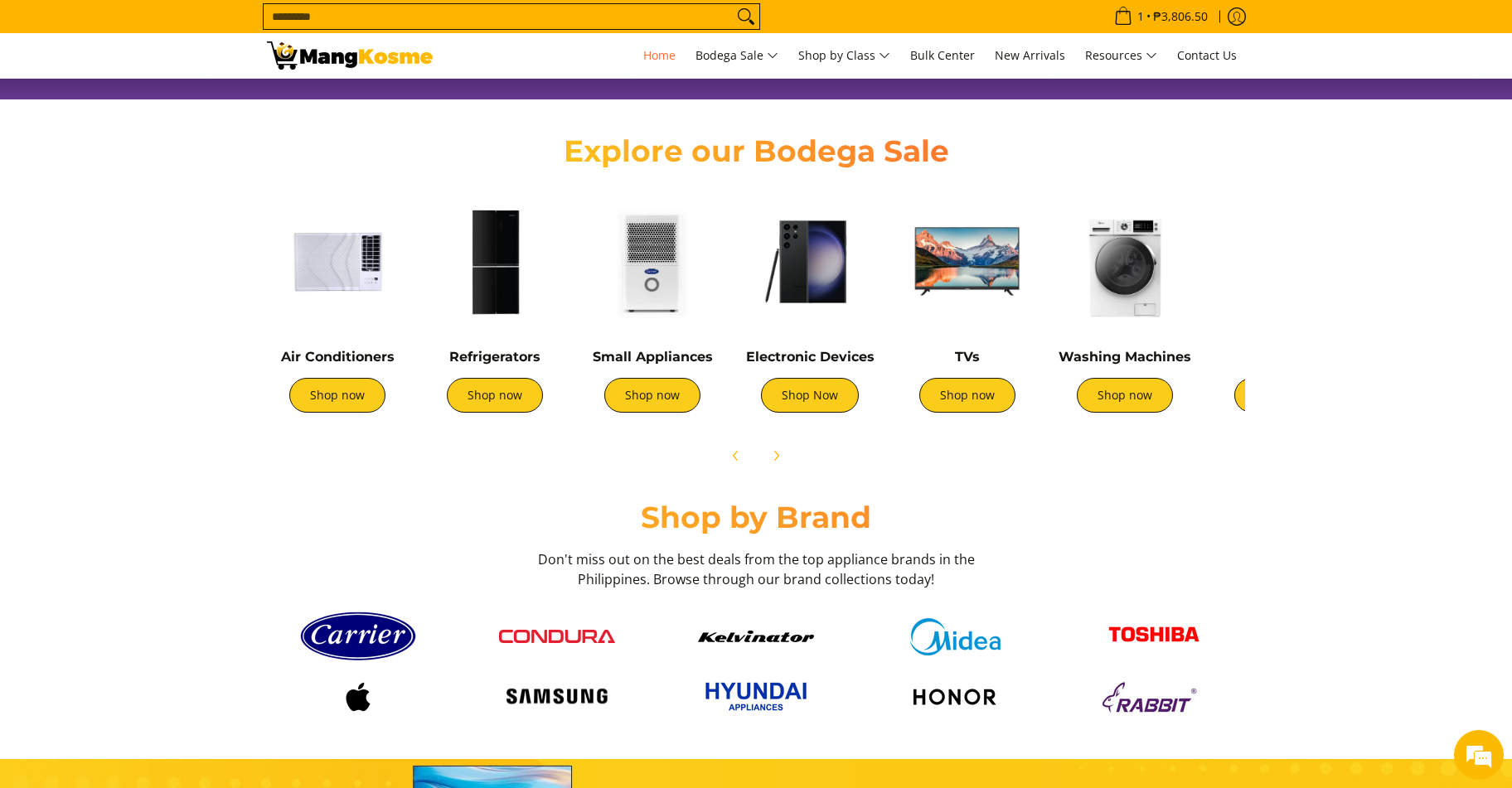 click at bounding box center (810, 262) 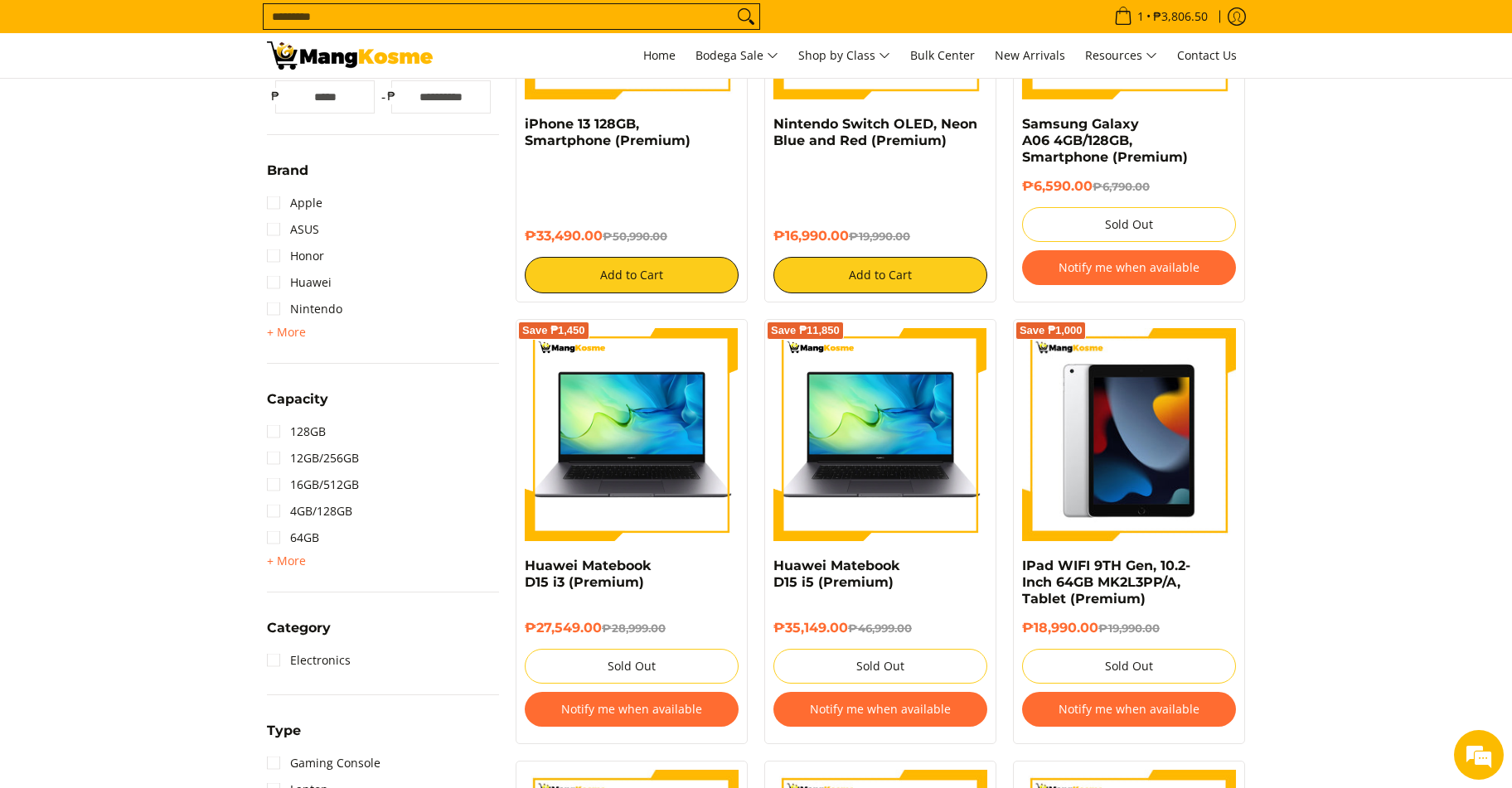 scroll, scrollTop: 0, scrollLeft: 0, axis: both 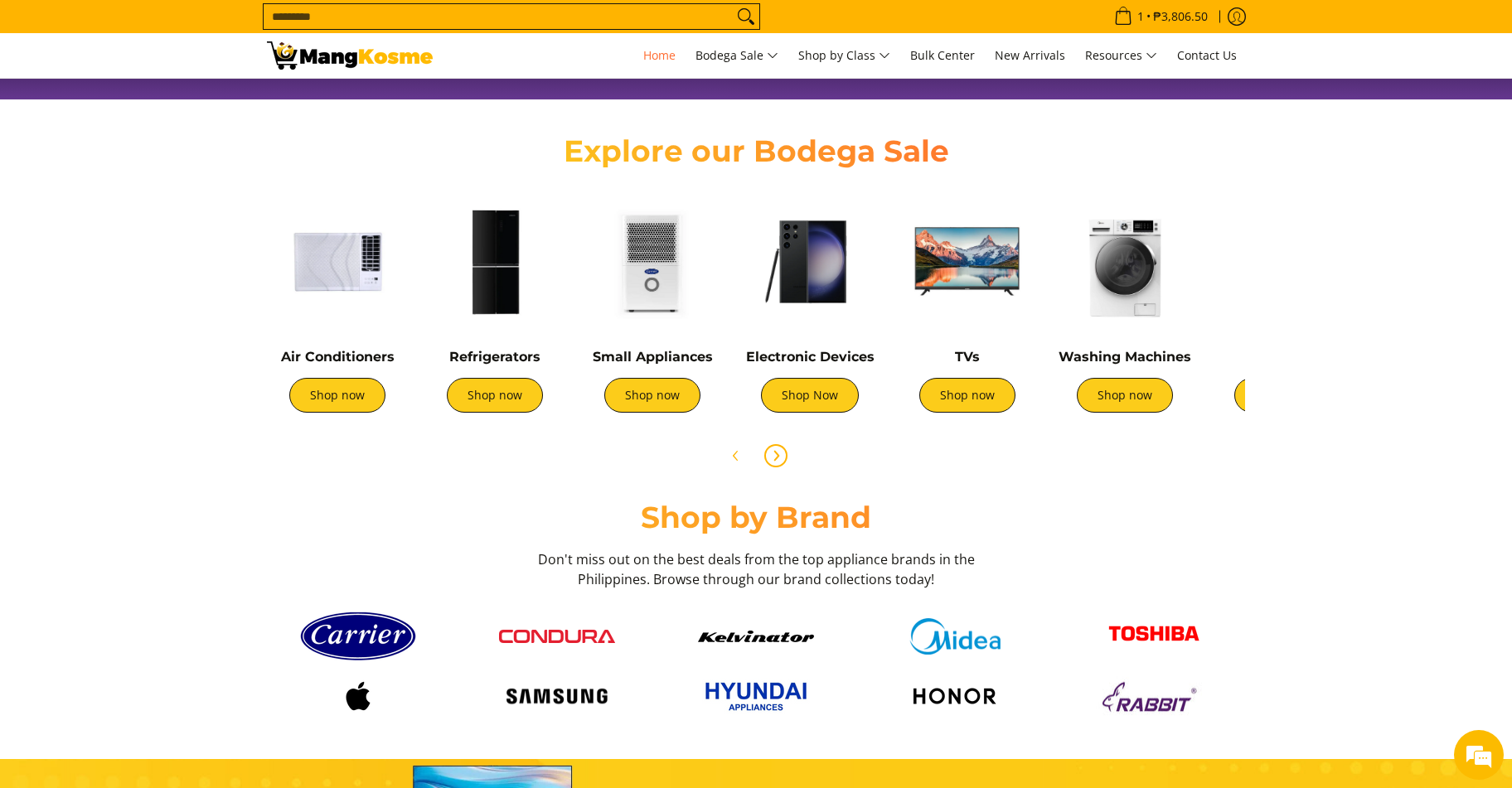 click 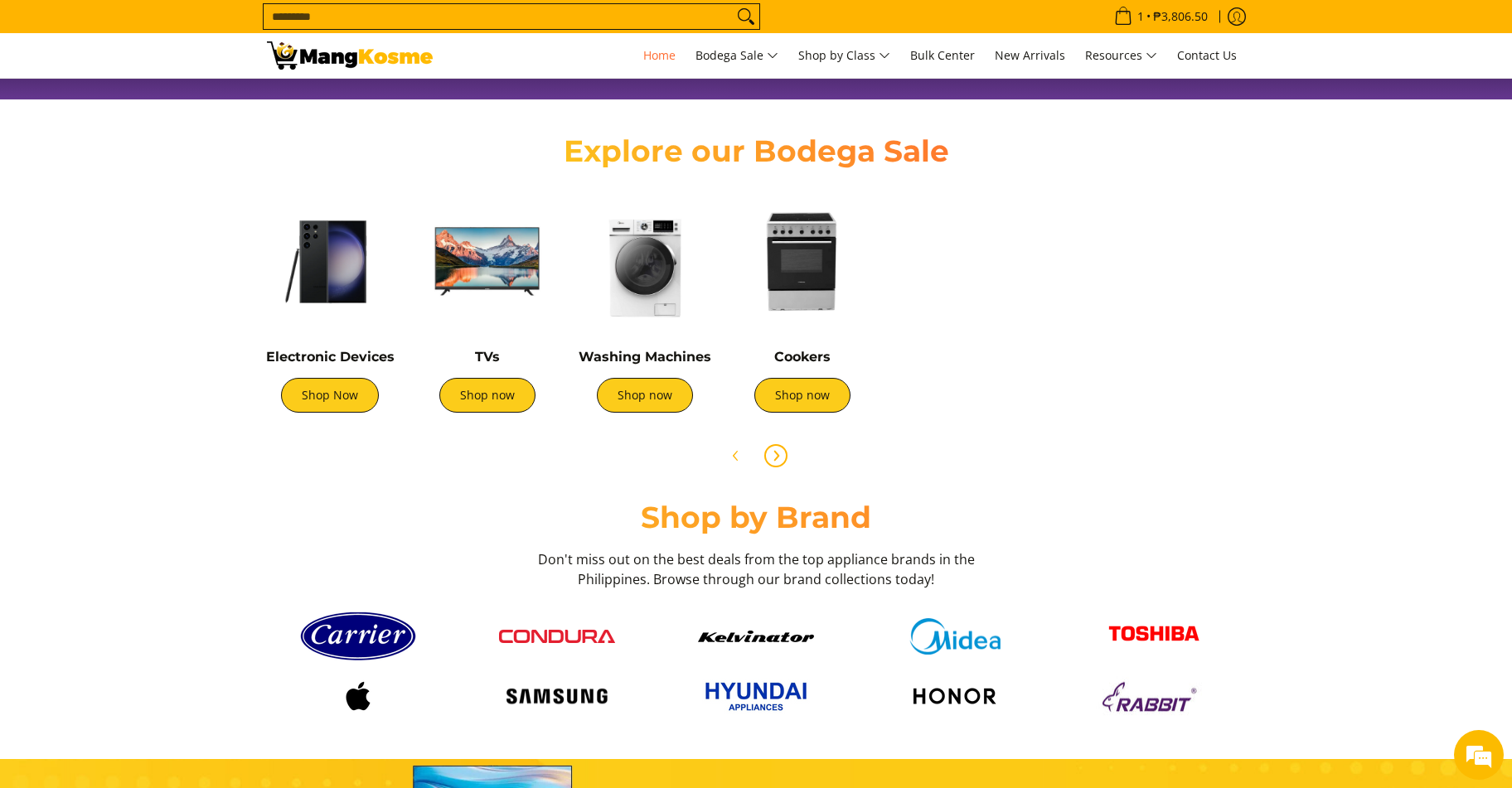 scroll, scrollTop: 0, scrollLeft: 552, axis: horizontal 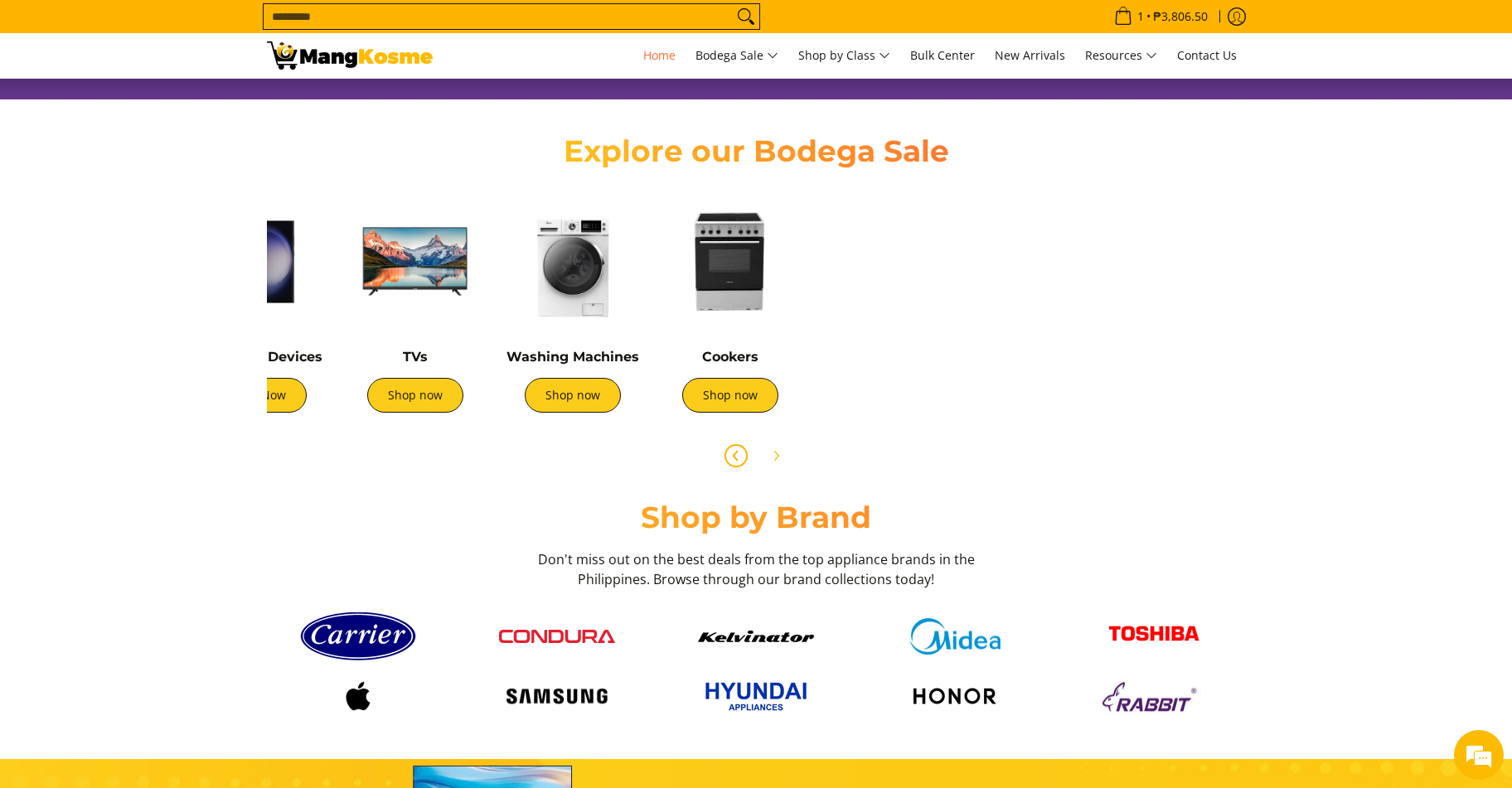 click at bounding box center (736, 456) 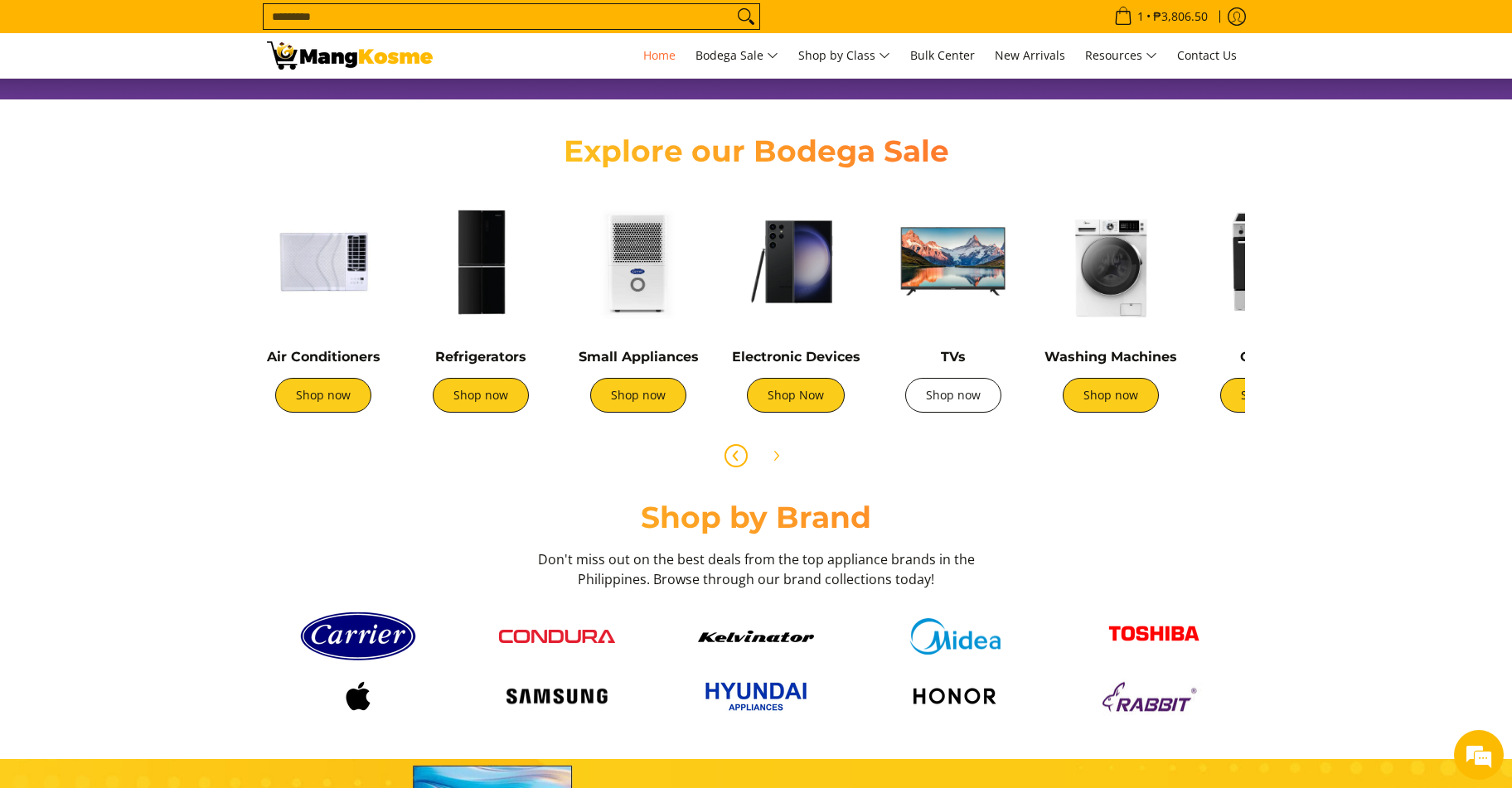 scroll, scrollTop: 0, scrollLeft: 0, axis: both 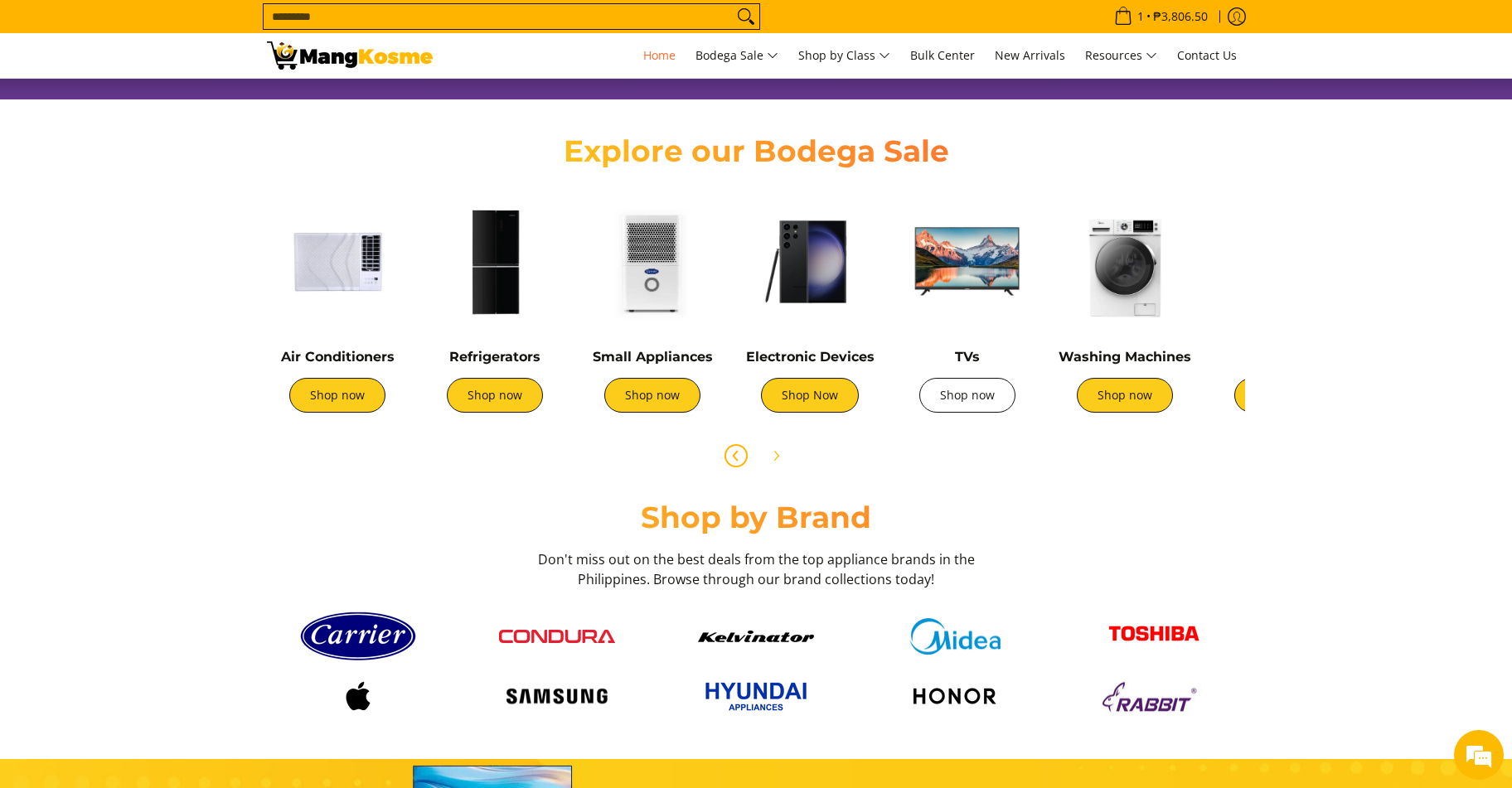 click on "Shop now" at bounding box center (967, 395) 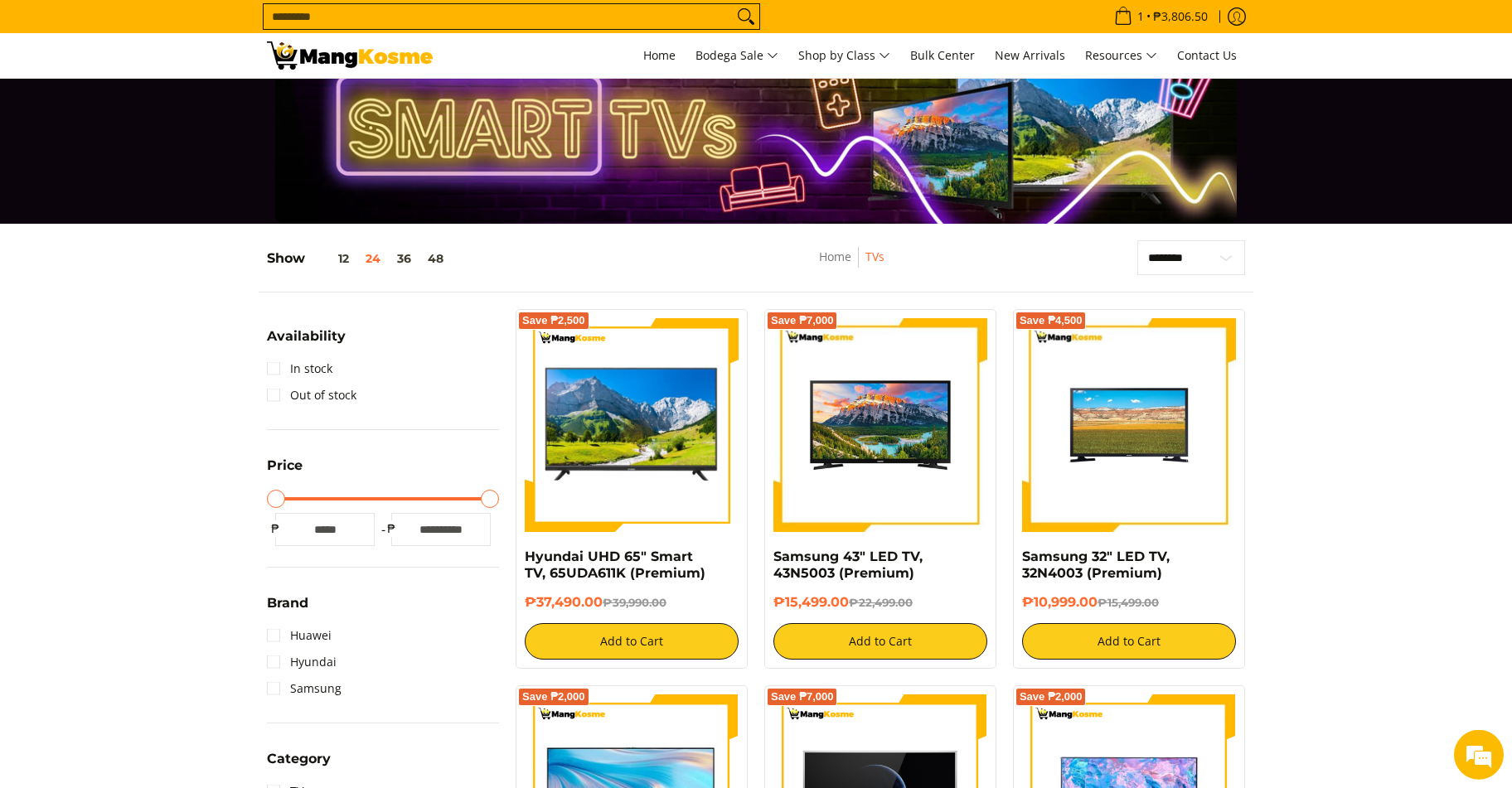 scroll, scrollTop: 89, scrollLeft: 0, axis: vertical 